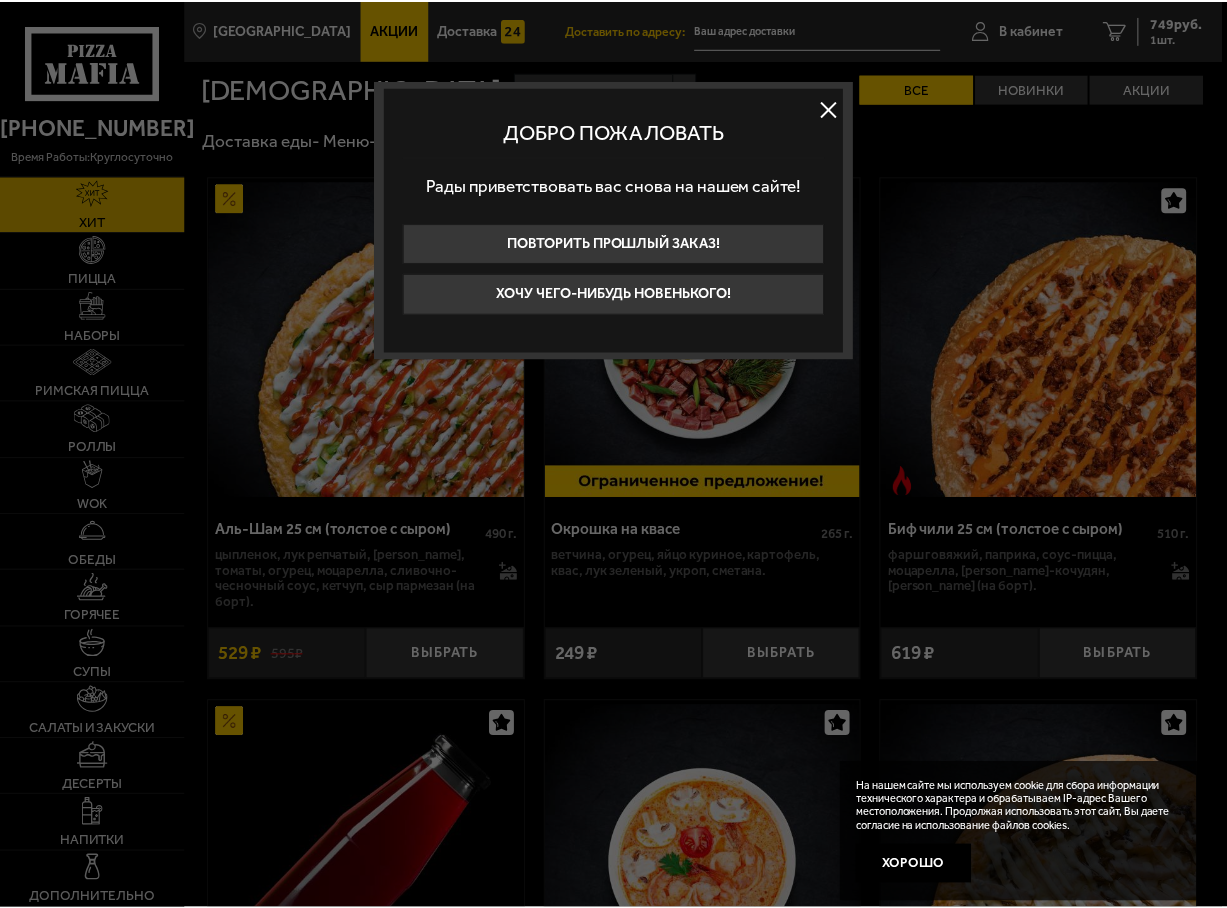 scroll, scrollTop: 0, scrollLeft: 0, axis: both 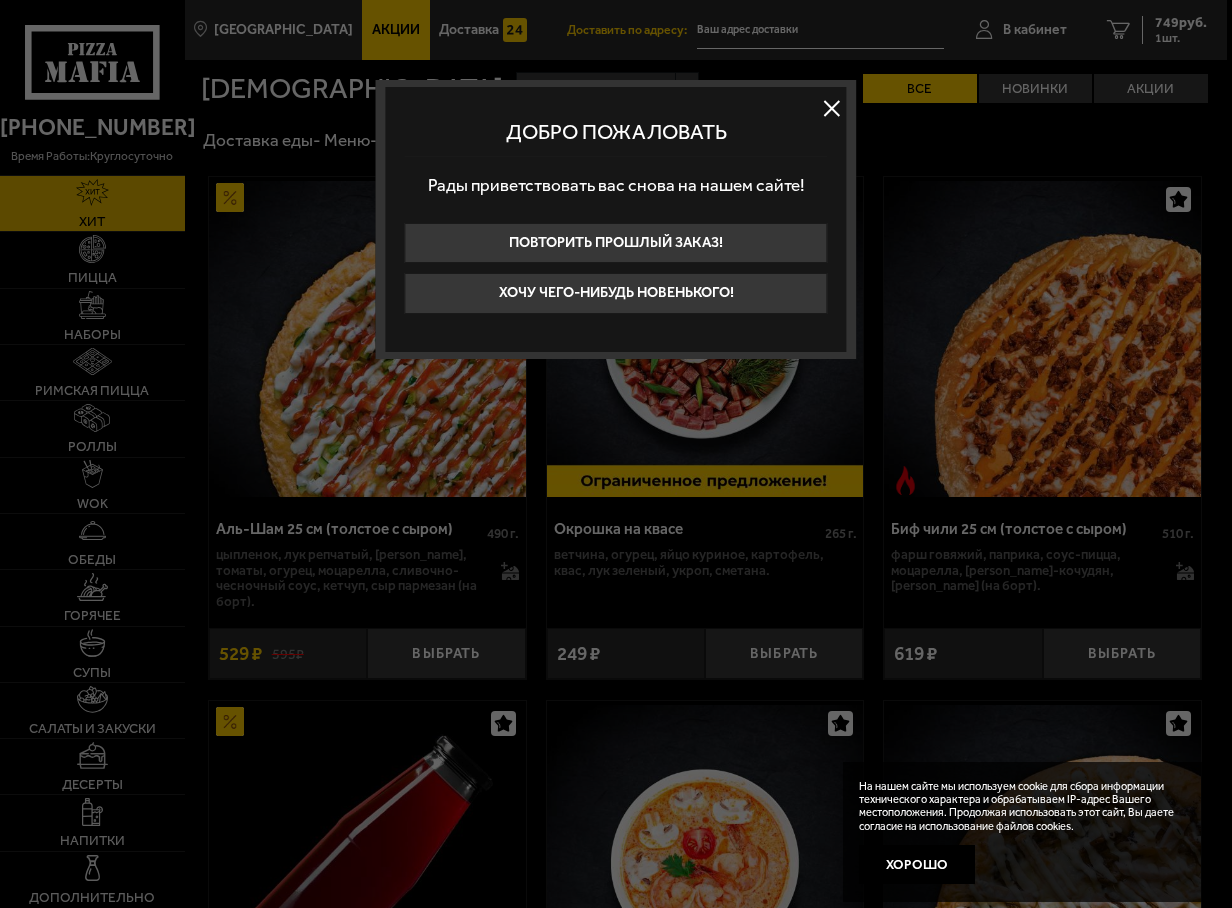 type on "[STREET_ADDRESS]" 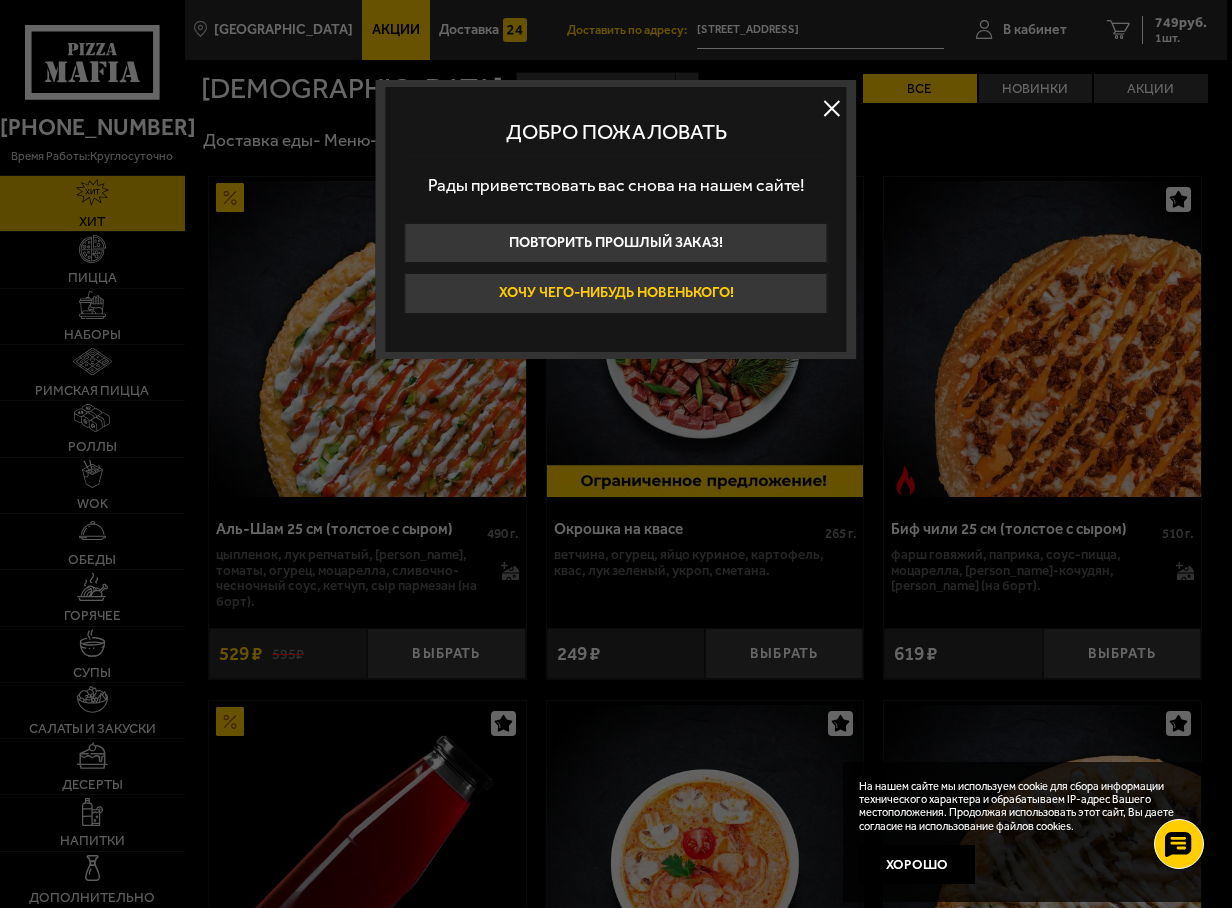 click on "Хочу чего-нибудь новенького!" at bounding box center [616, 293] 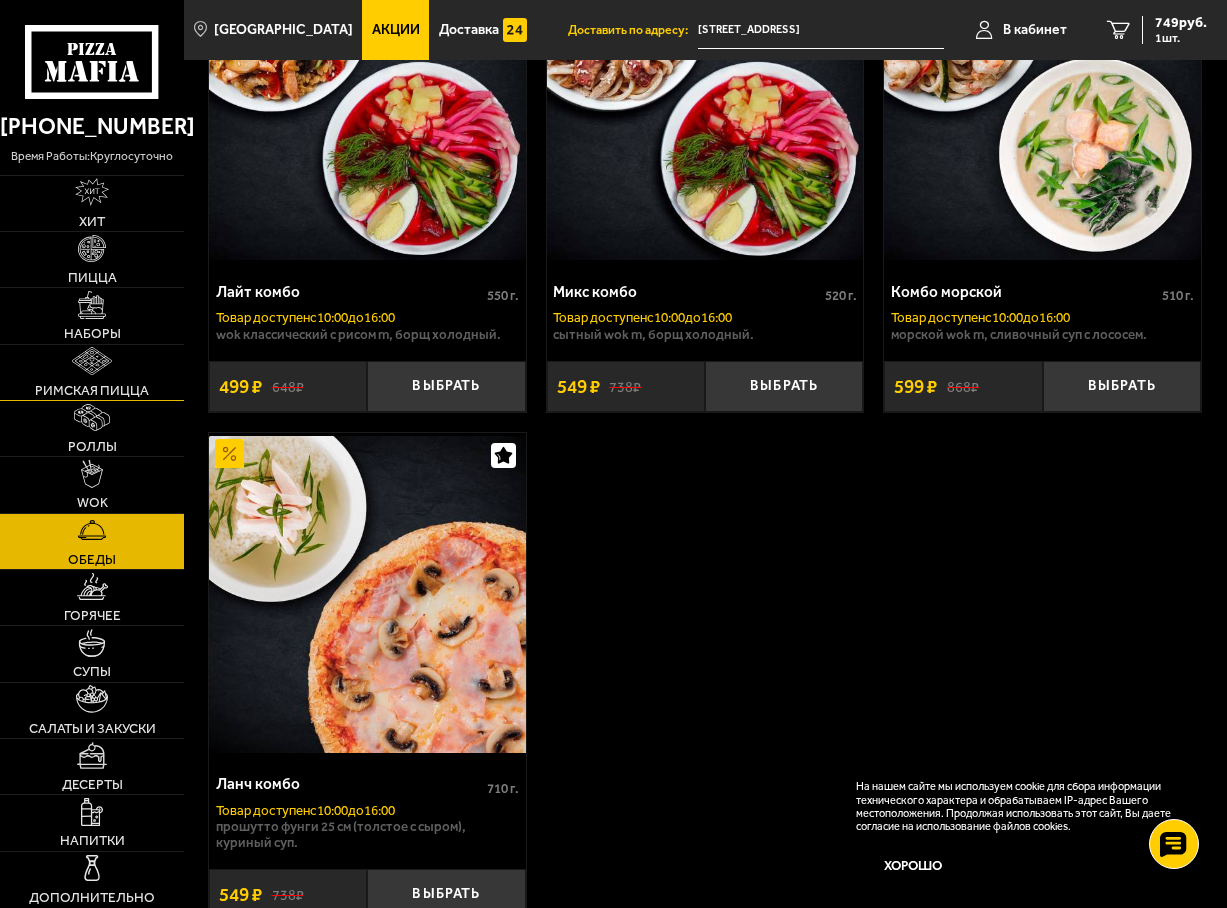 scroll, scrollTop: 200, scrollLeft: 0, axis: vertical 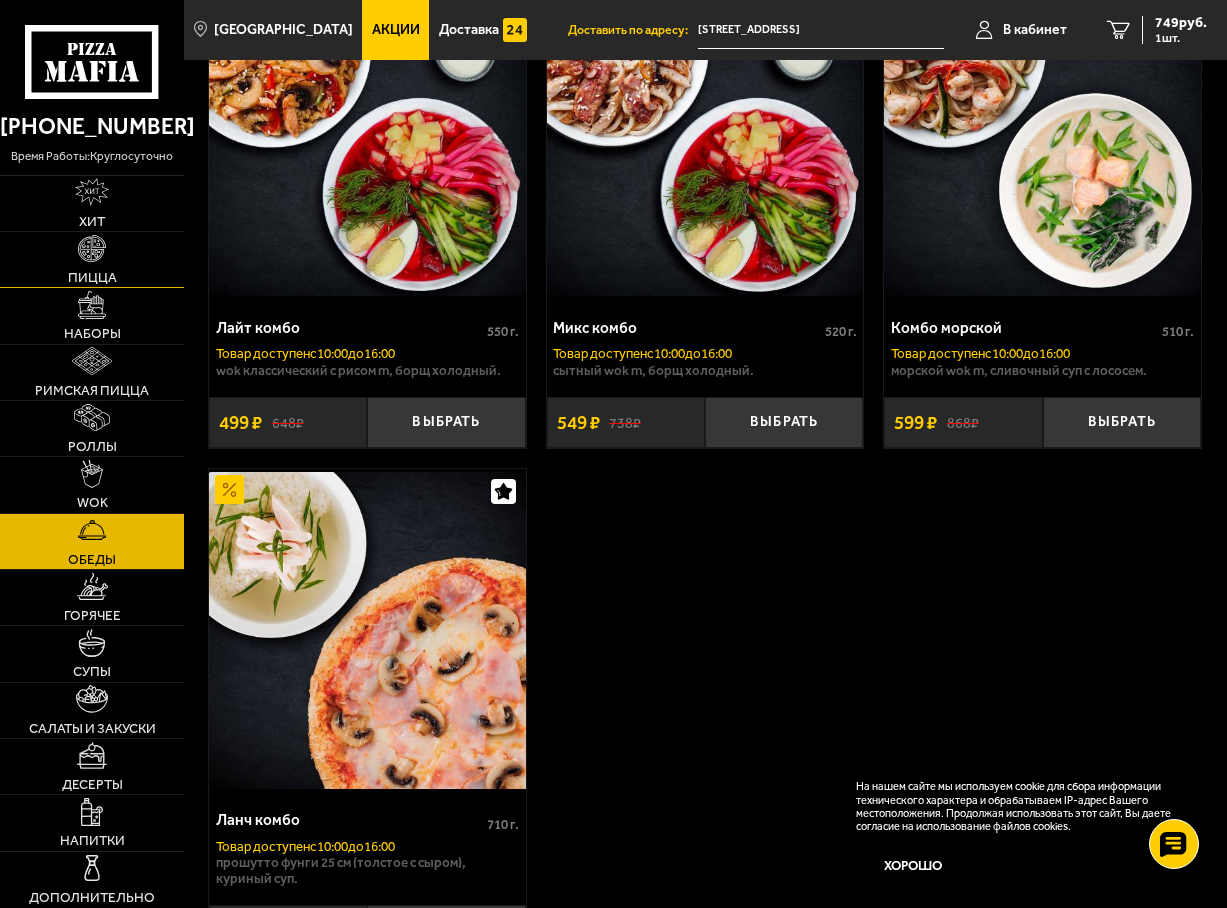 click on "Пицца" at bounding box center (92, 259) 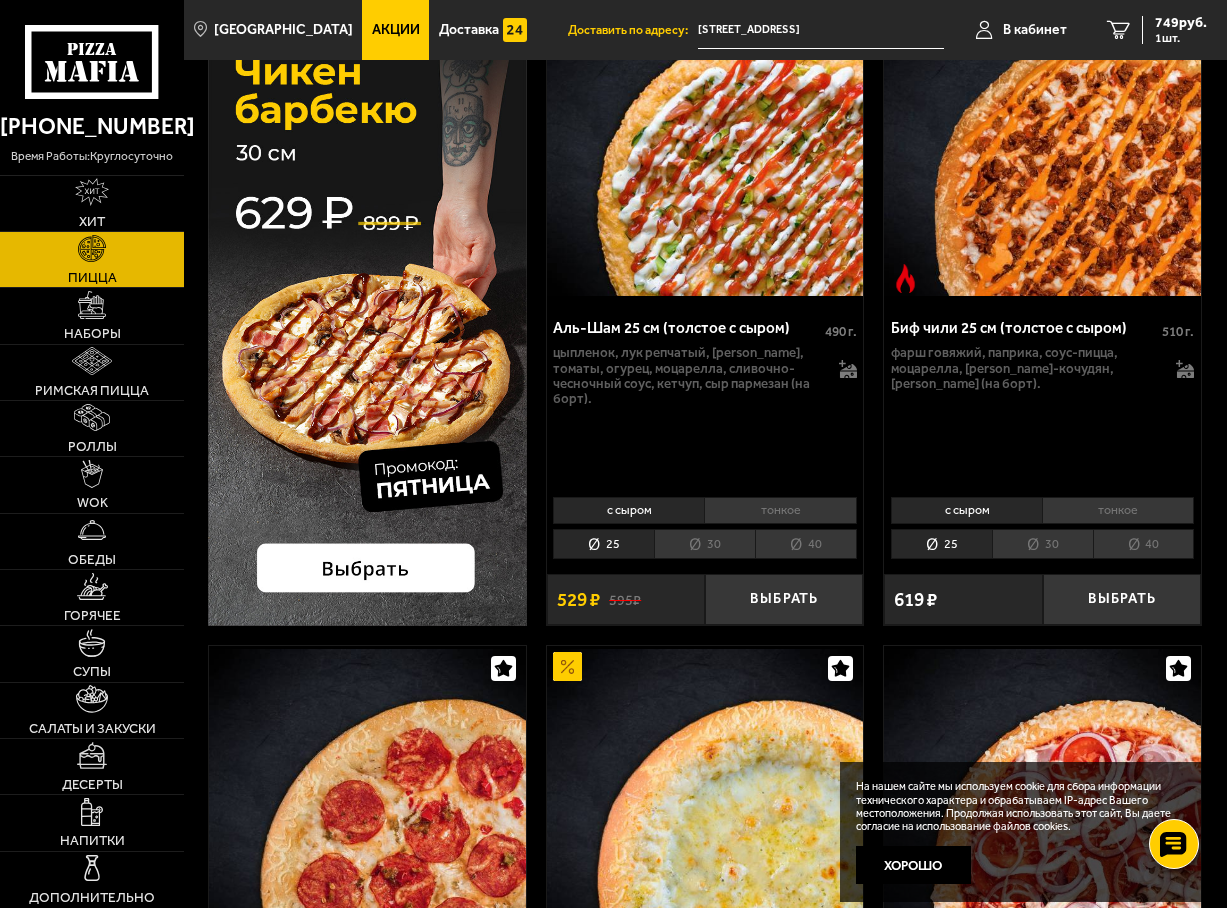 scroll, scrollTop: 0, scrollLeft: 0, axis: both 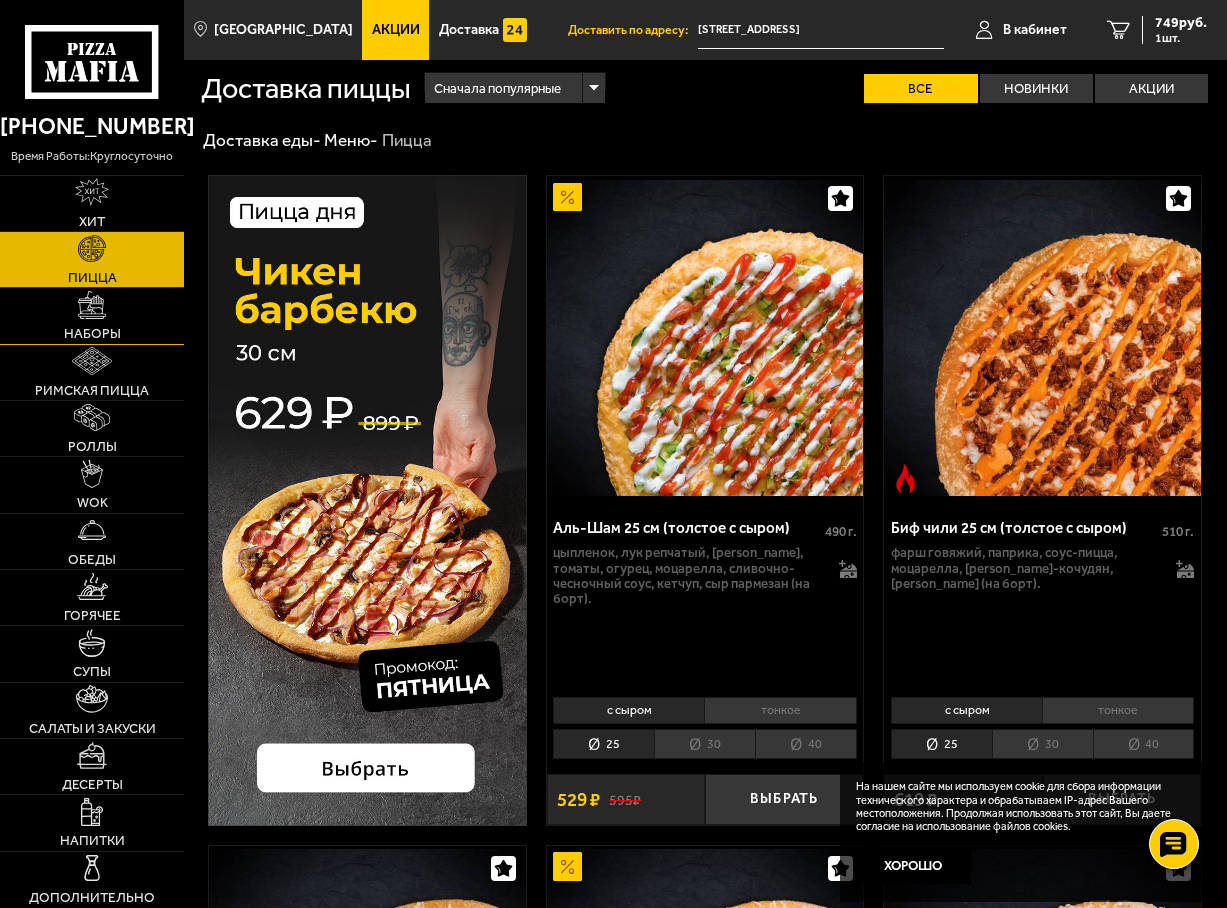 click on "Наборы" at bounding box center (92, 334) 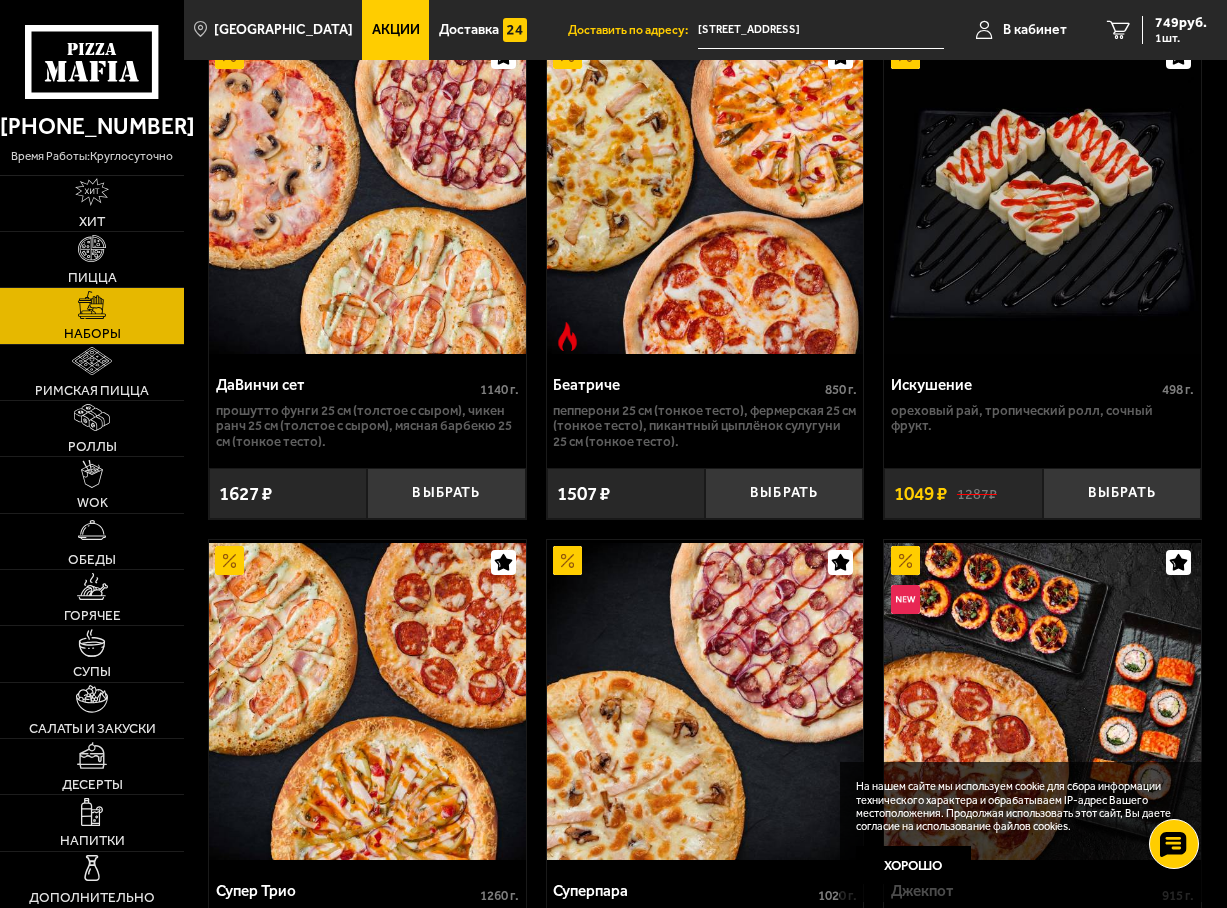 scroll, scrollTop: 1600, scrollLeft: 0, axis: vertical 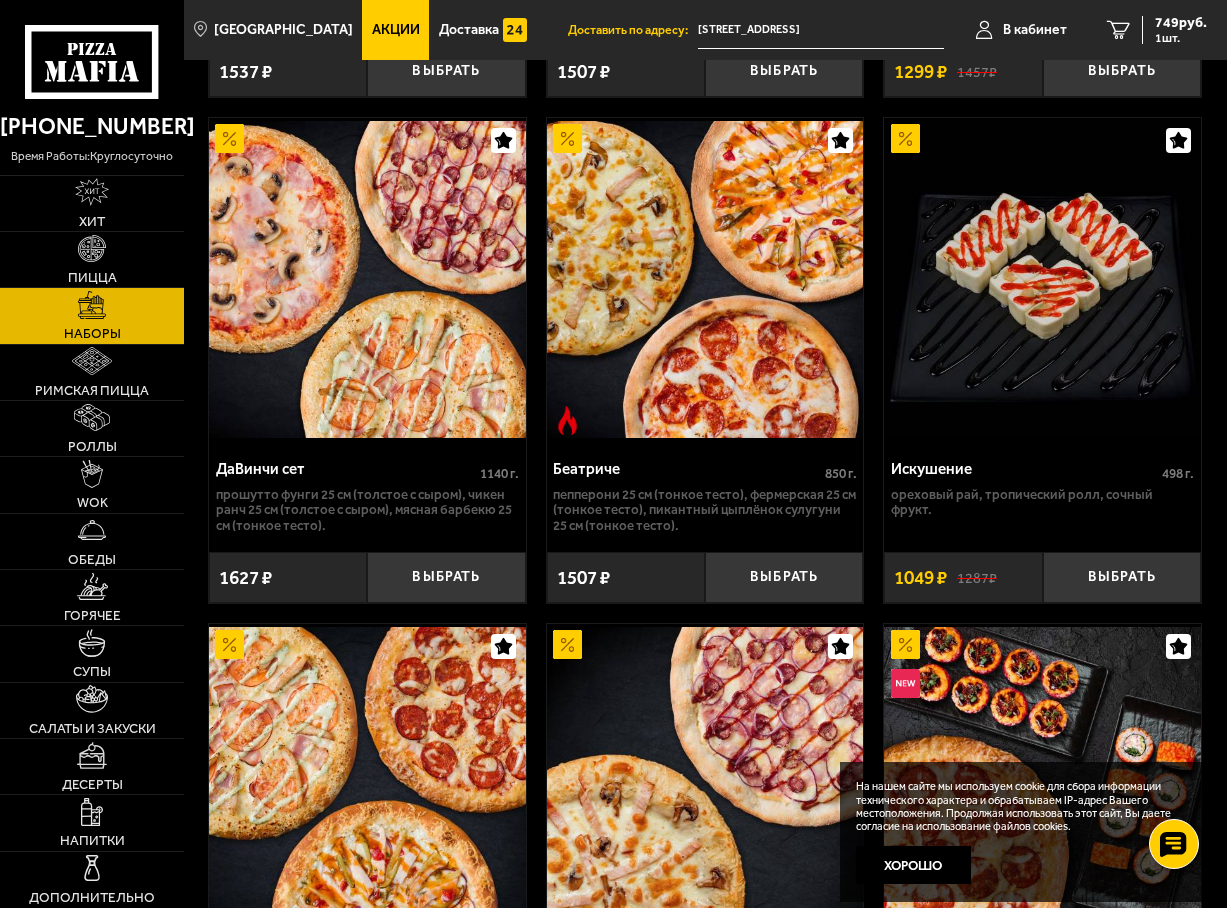 click at bounding box center [705, 279] 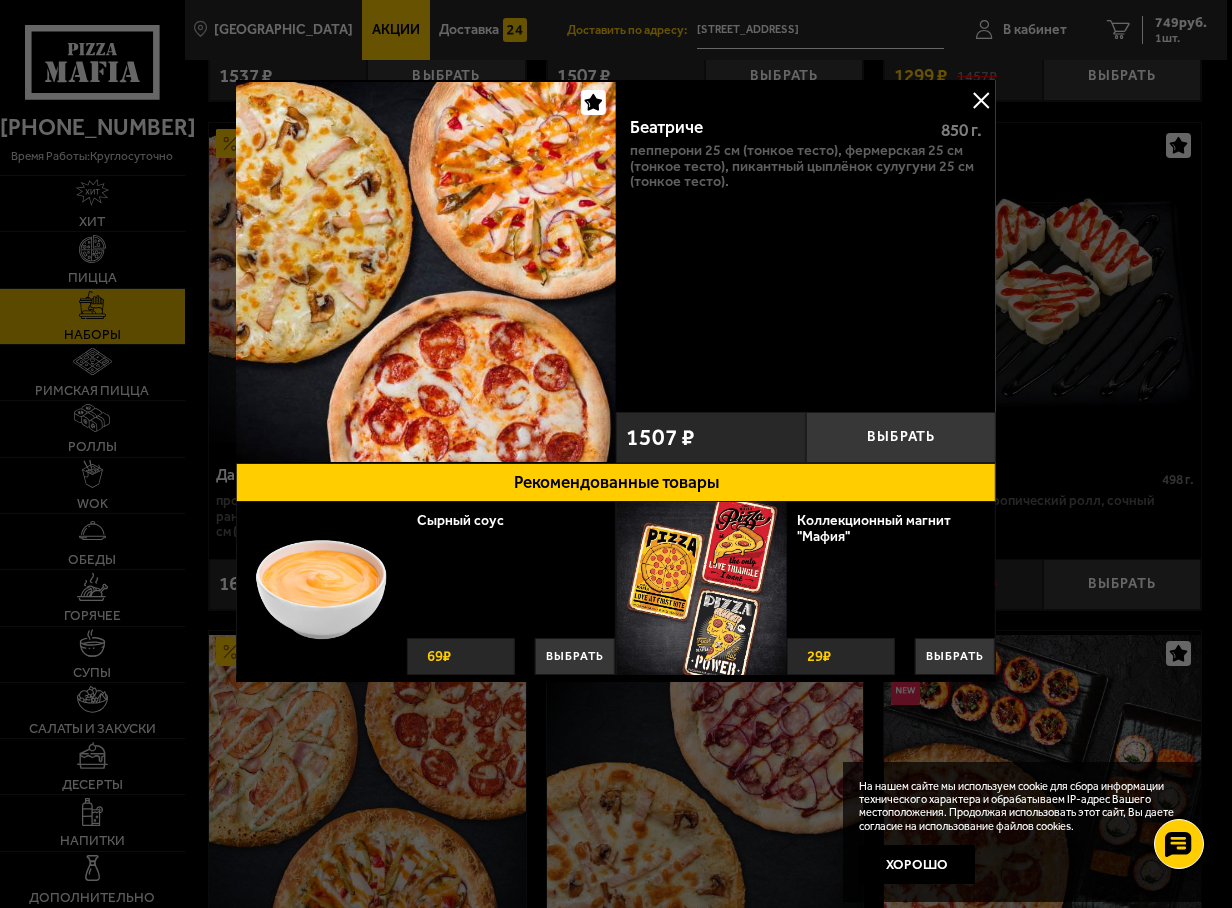 click at bounding box center [981, 100] 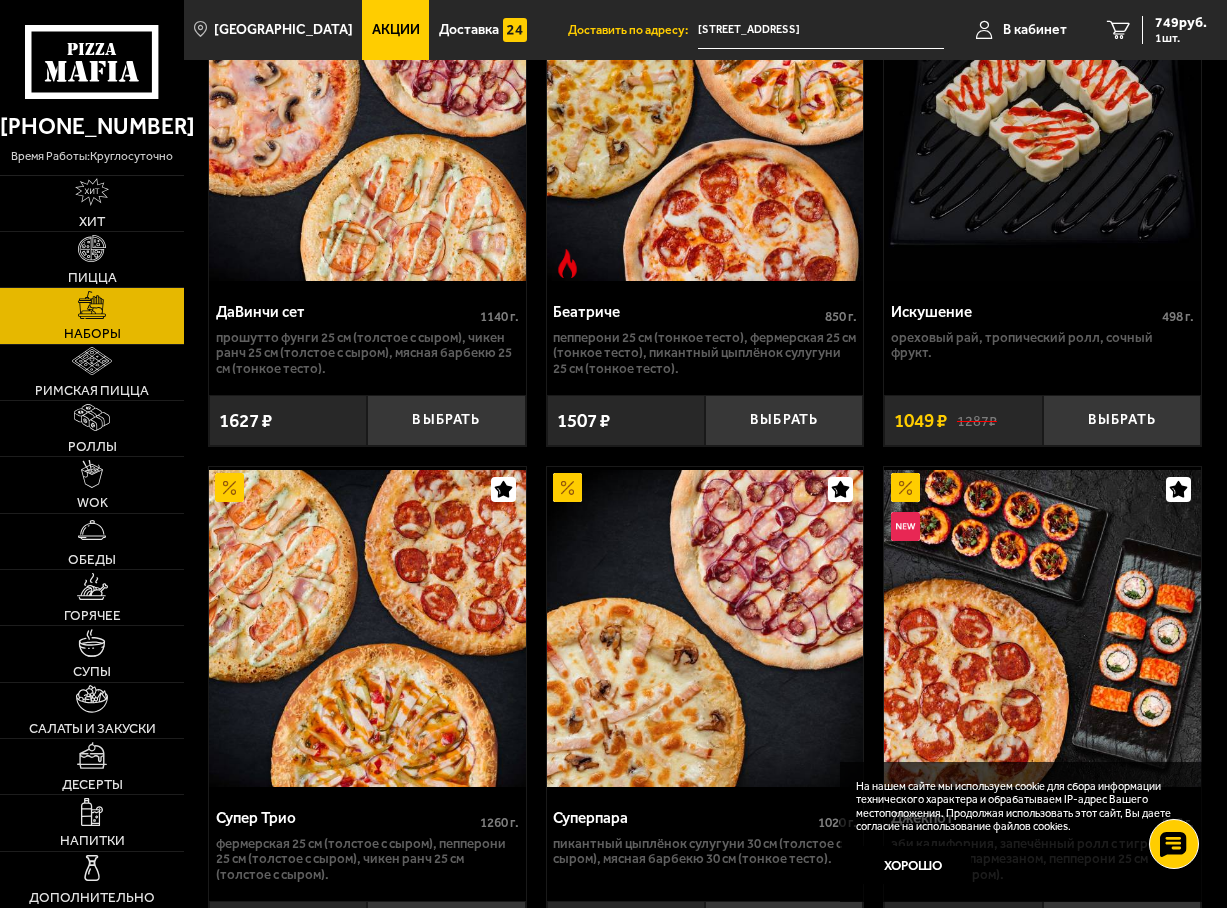 scroll, scrollTop: 1600, scrollLeft: 0, axis: vertical 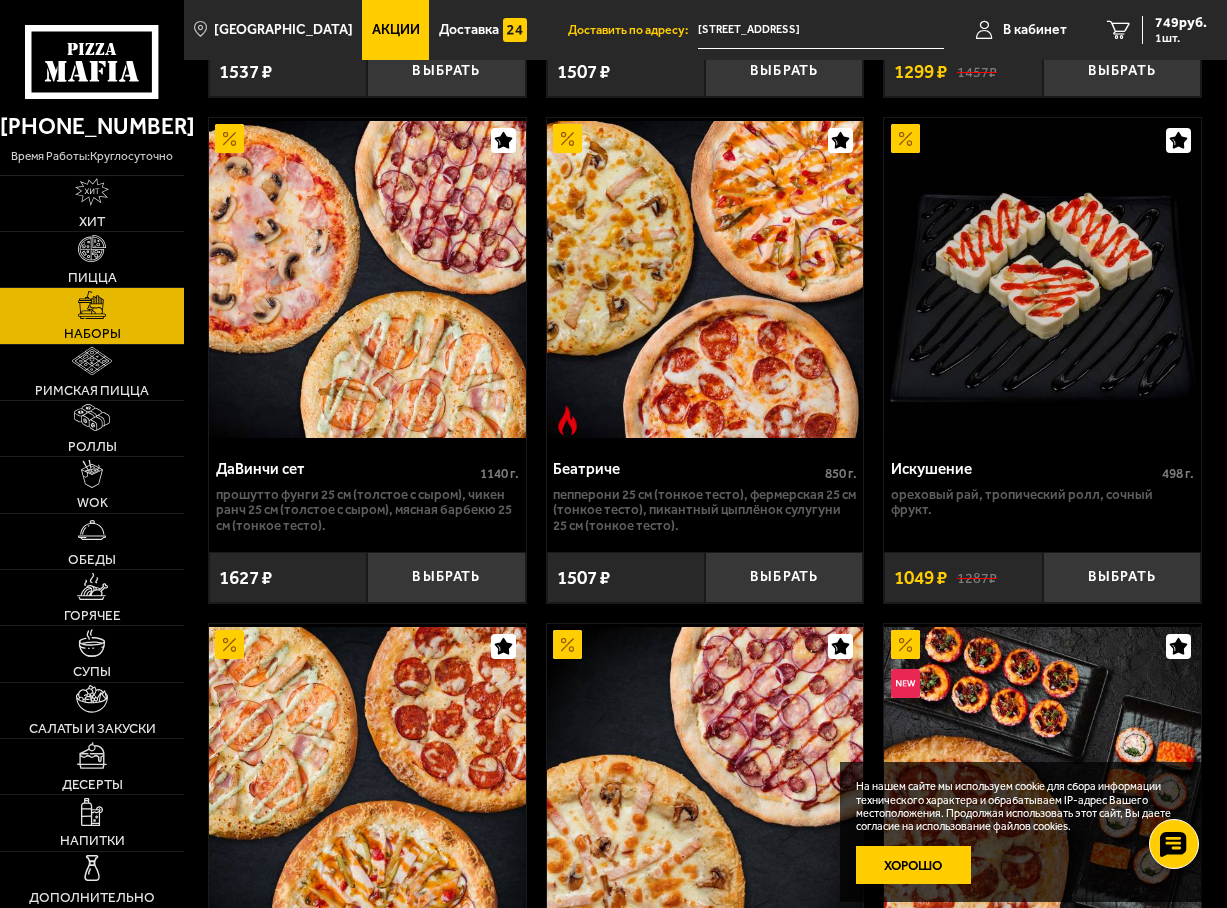 click on "Хорошо" at bounding box center (913, 865) 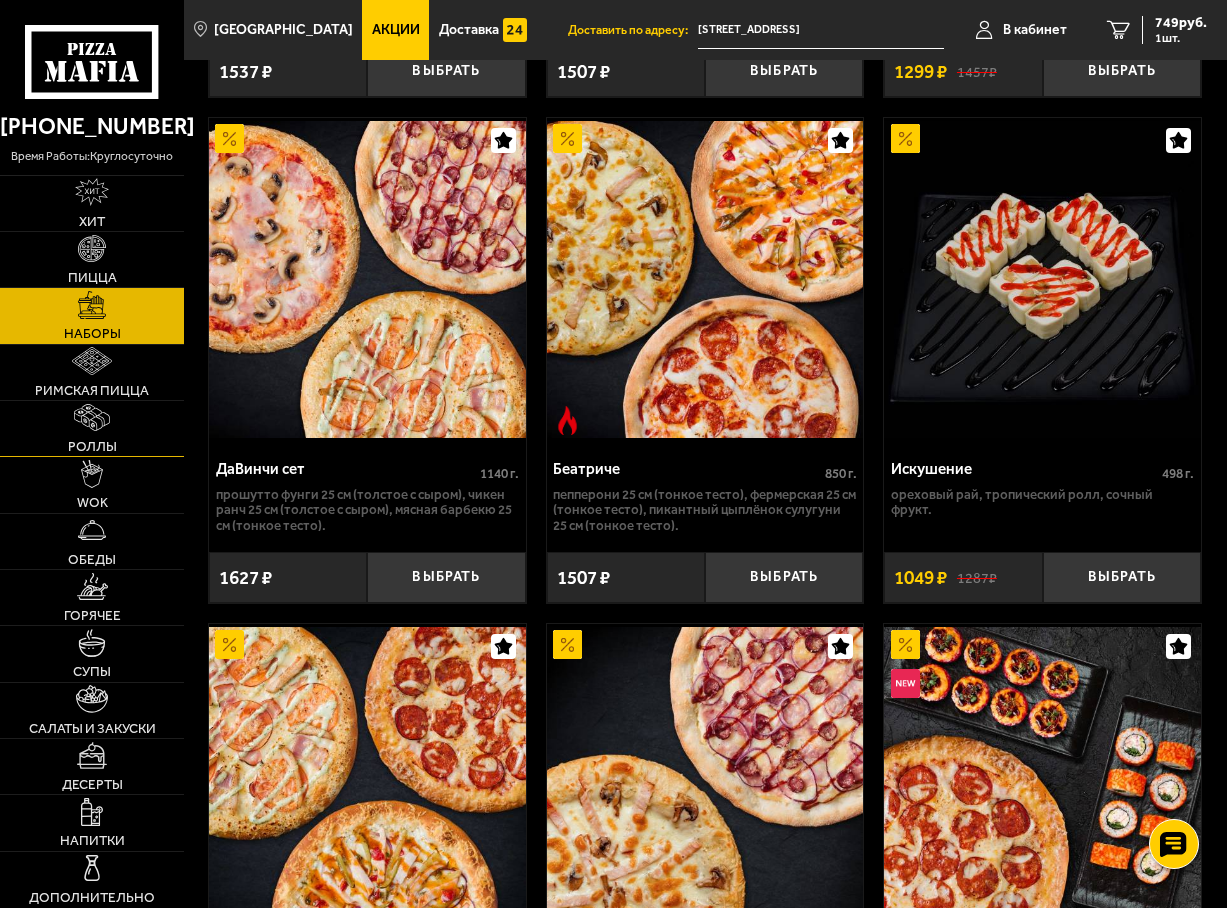 click at bounding box center [92, 418] 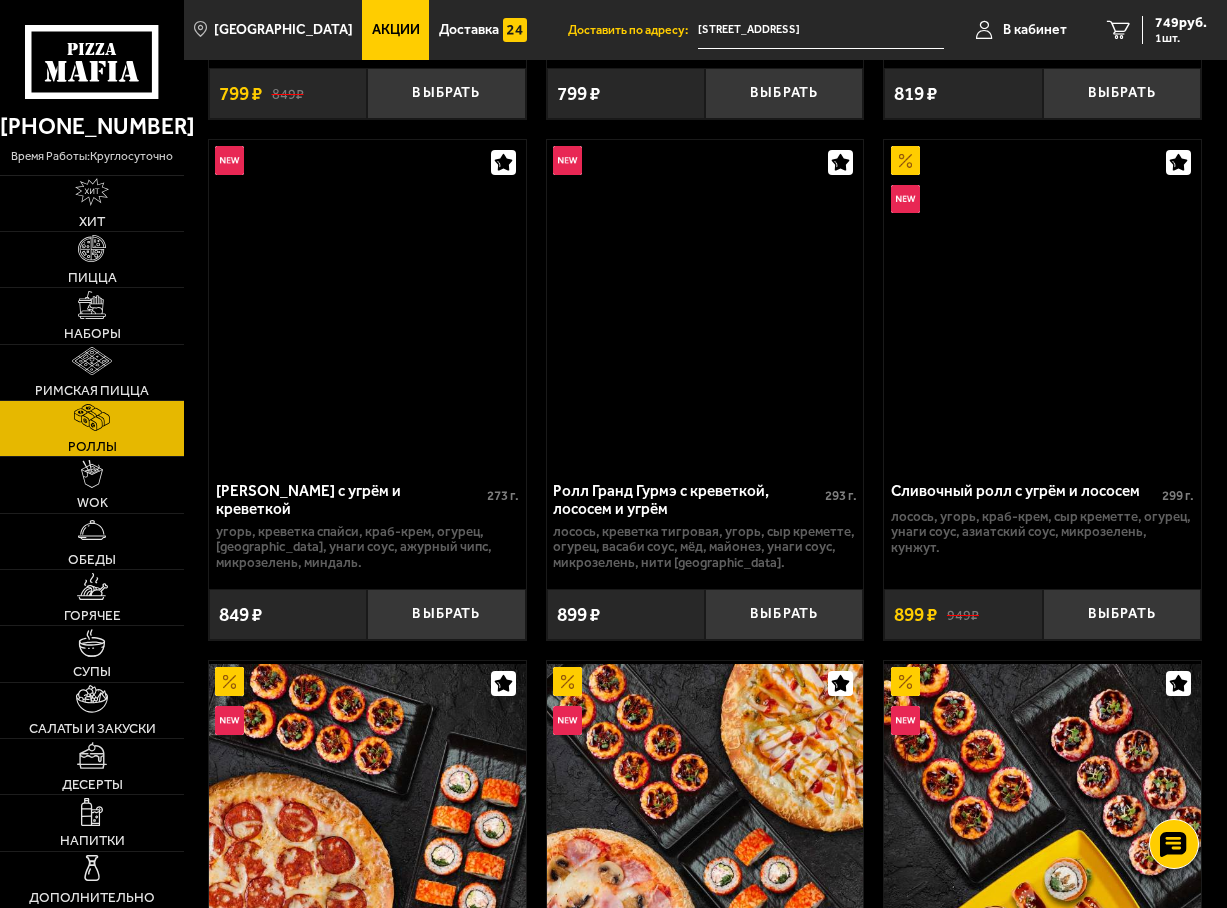 scroll, scrollTop: 0, scrollLeft: 0, axis: both 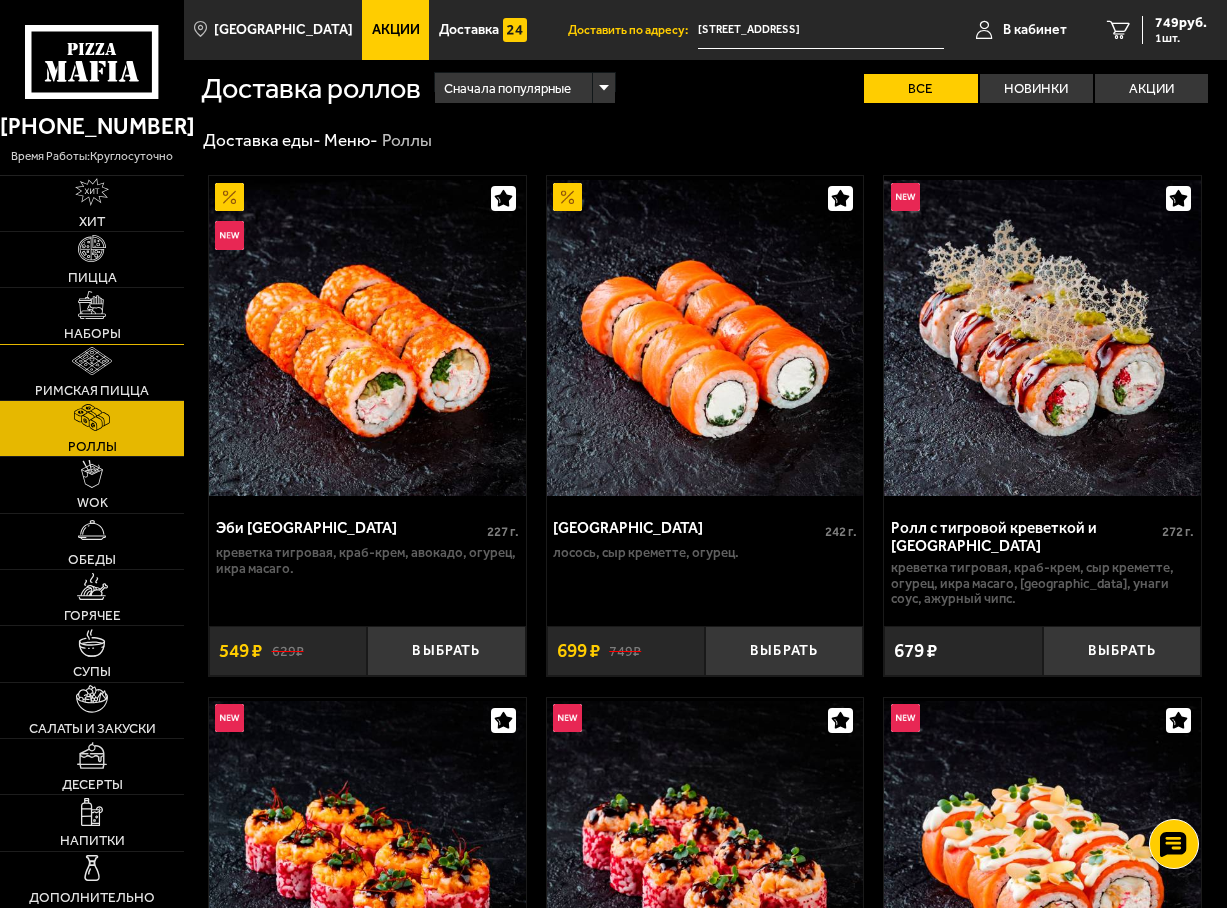 click on "Наборы" at bounding box center (92, 334) 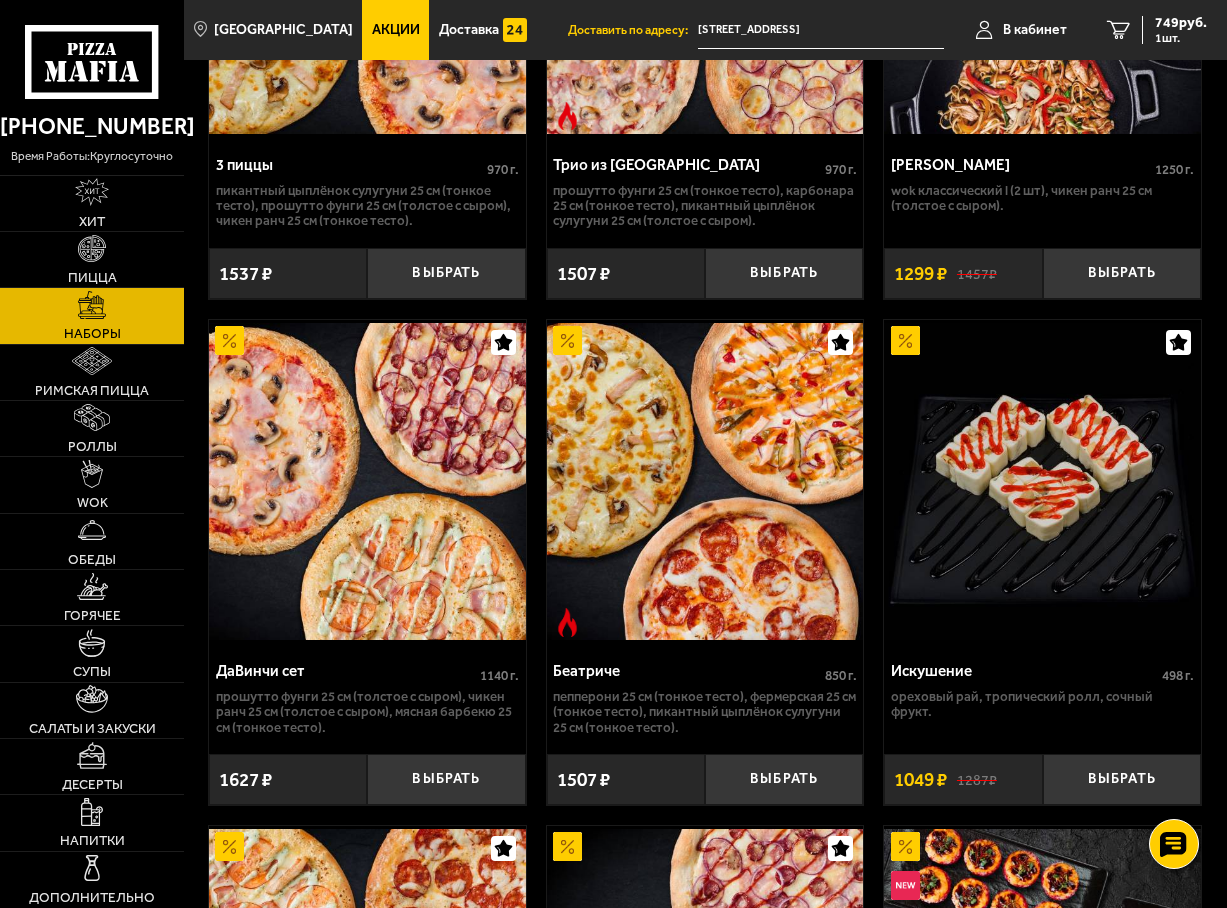 scroll, scrollTop: 1365, scrollLeft: 0, axis: vertical 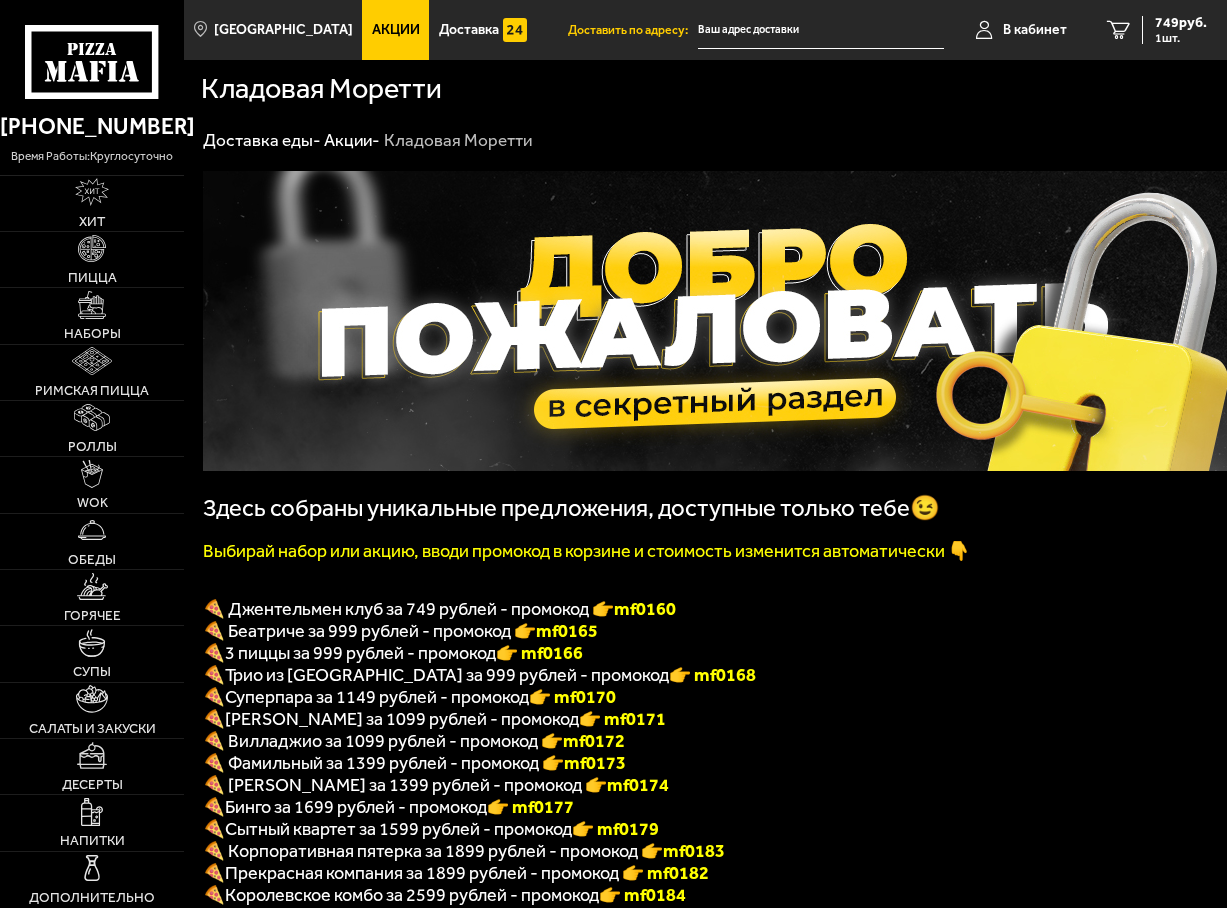 type on "[STREET_ADDRESS]" 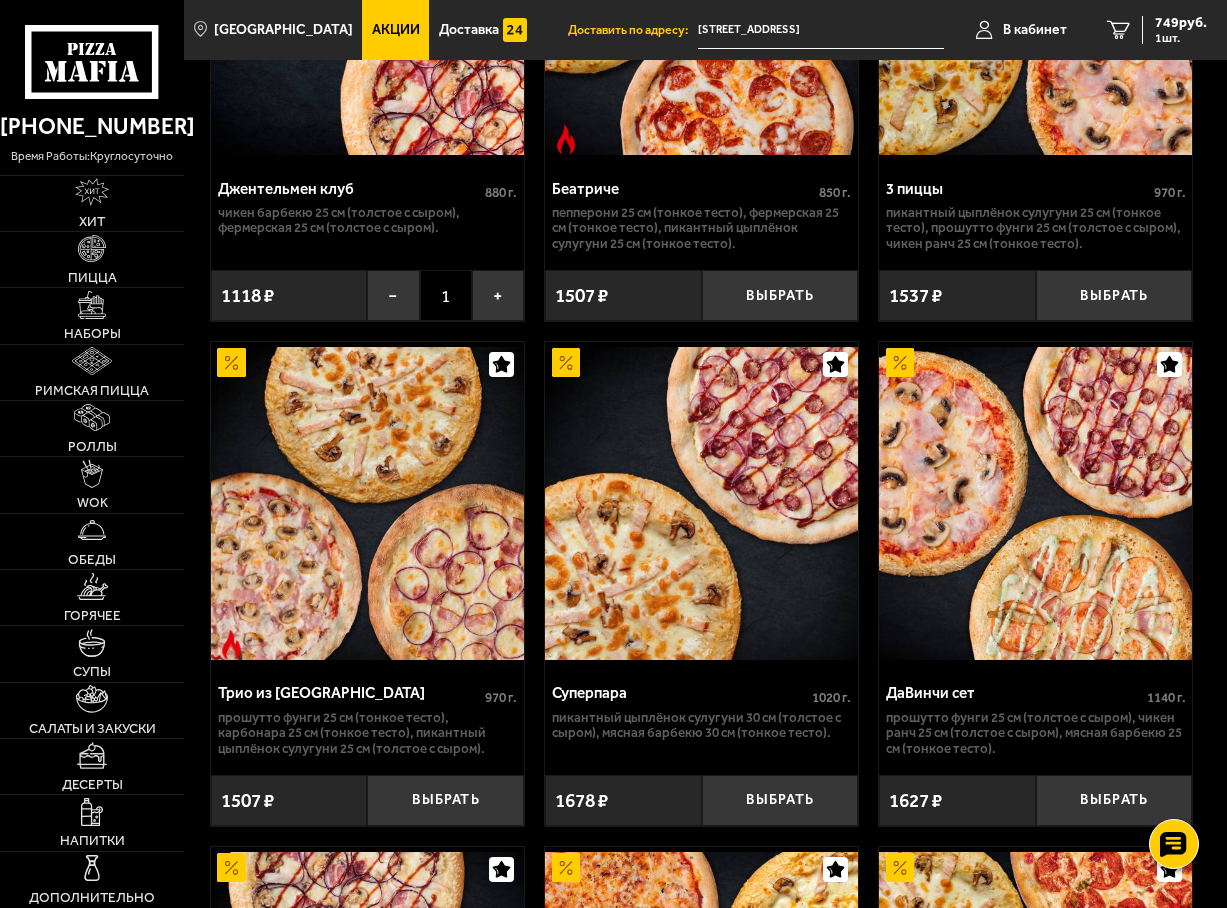 scroll, scrollTop: 1300, scrollLeft: 0, axis: vertical 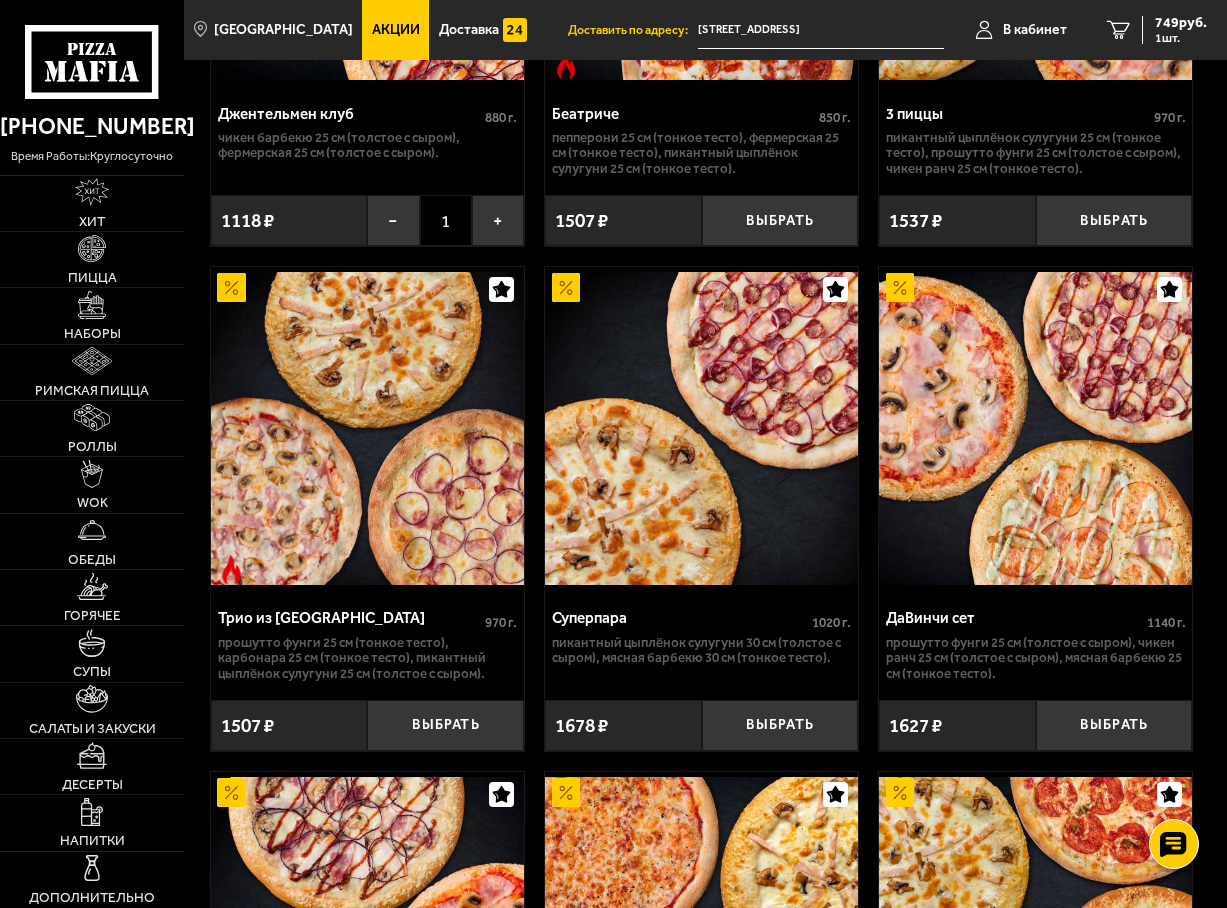 click at bounding box center (367, 428) 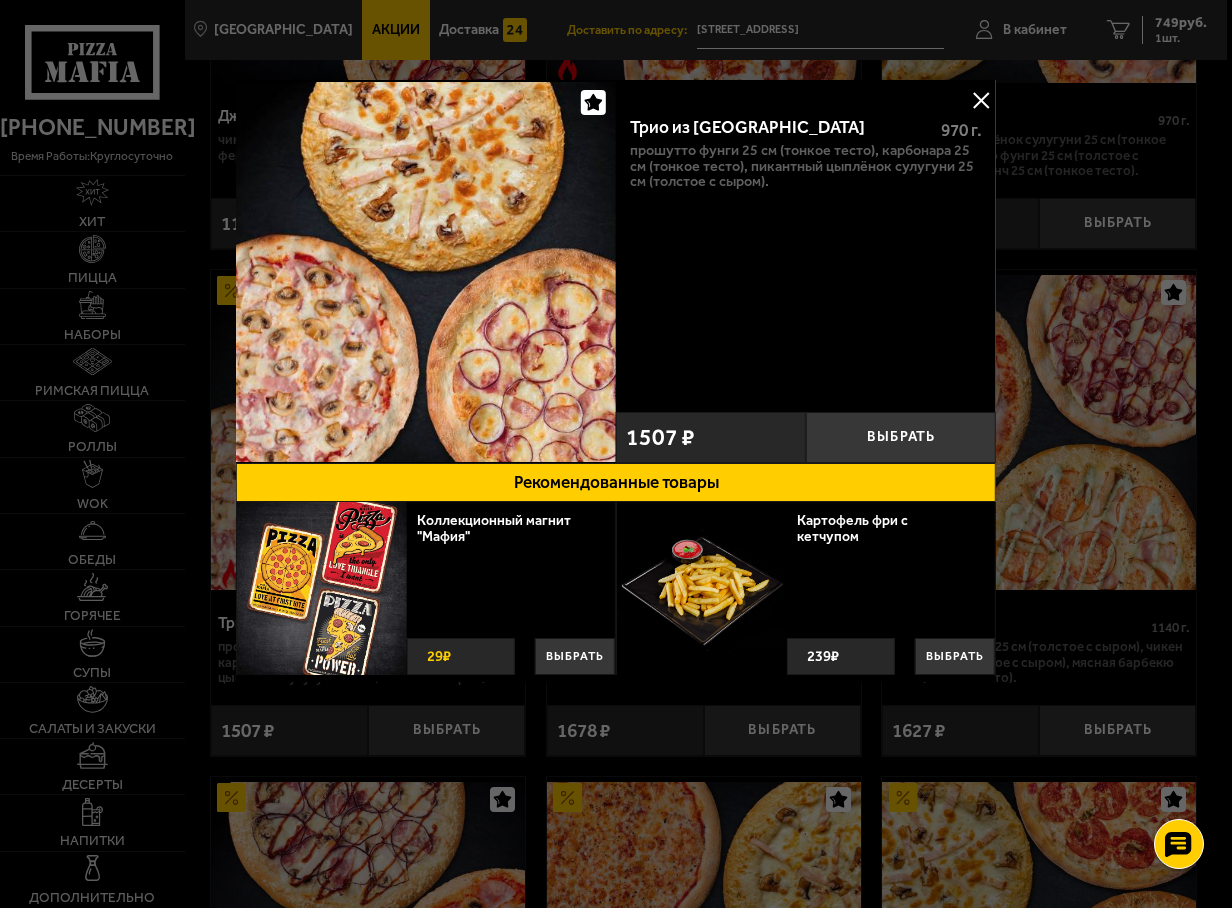 click at bounding box center (981, 100) 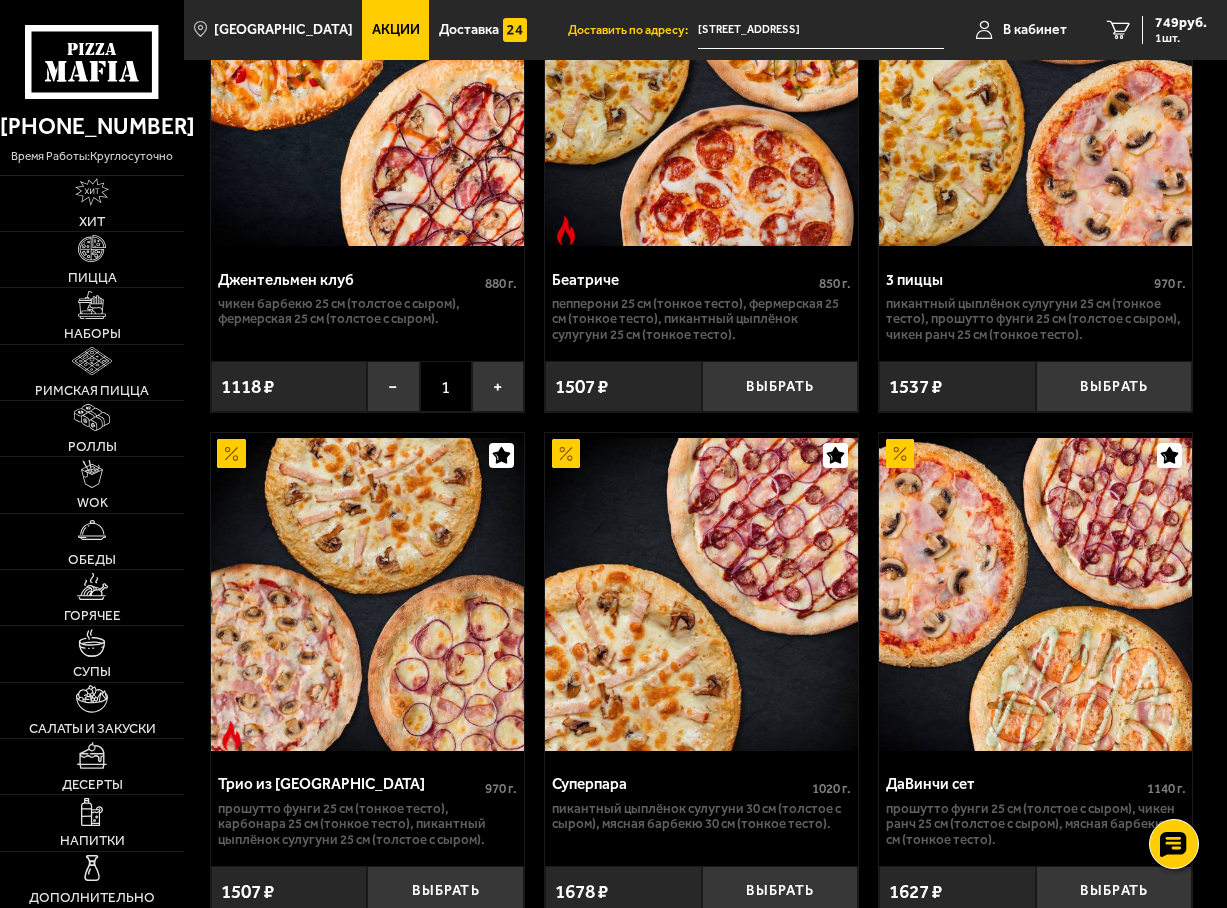 scroll, scrollTop: 900, scrollLeft: 0, axis: vertical 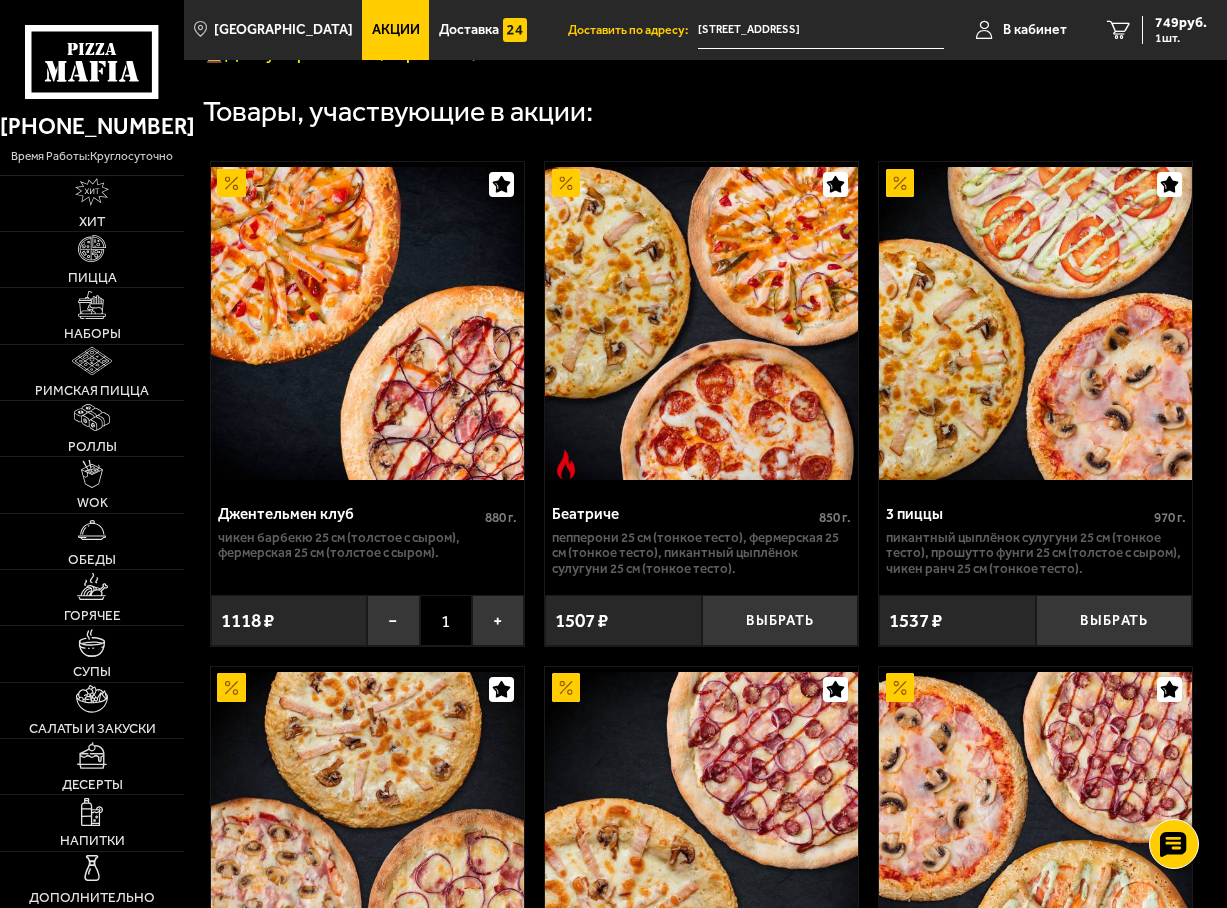click at bounding box center [701, 323] 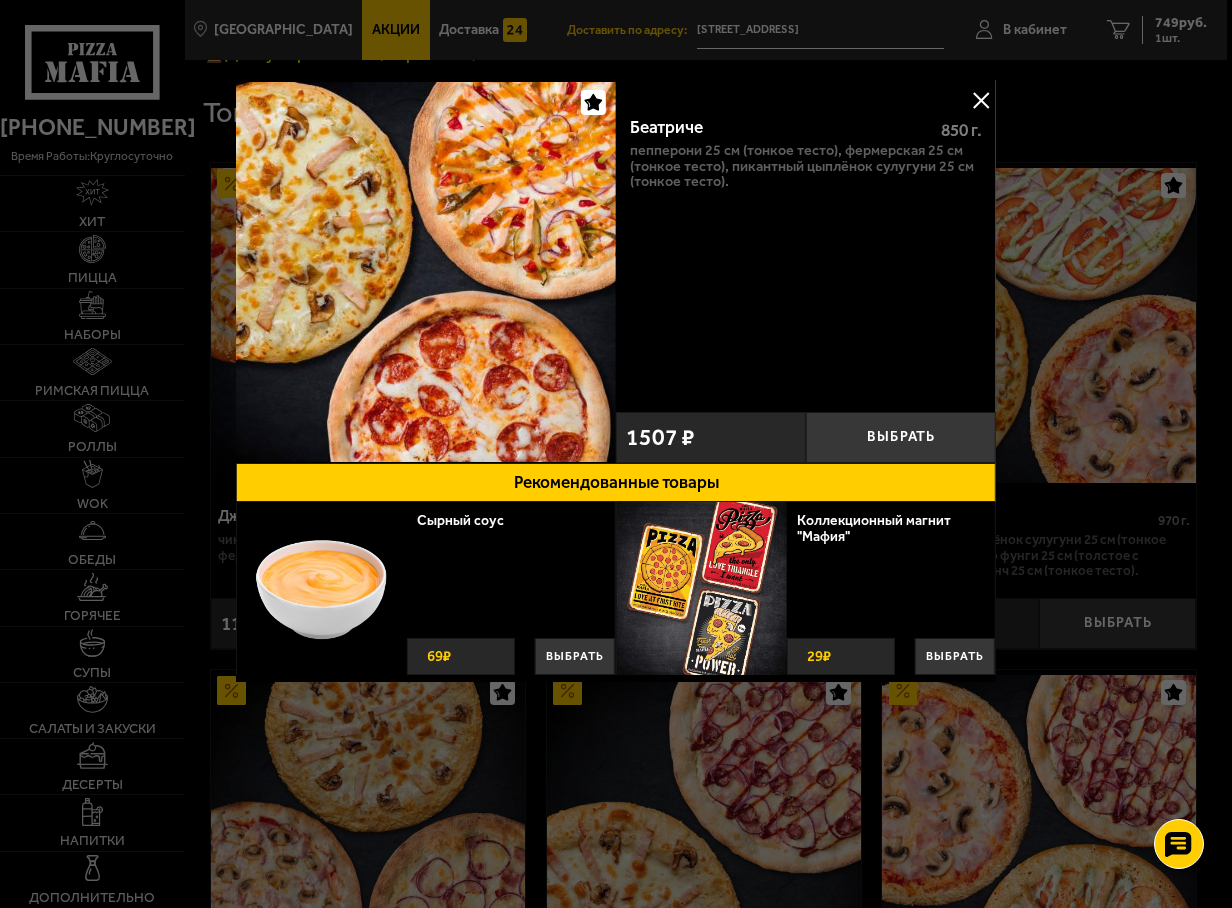 click at bounding box center [981, 100] 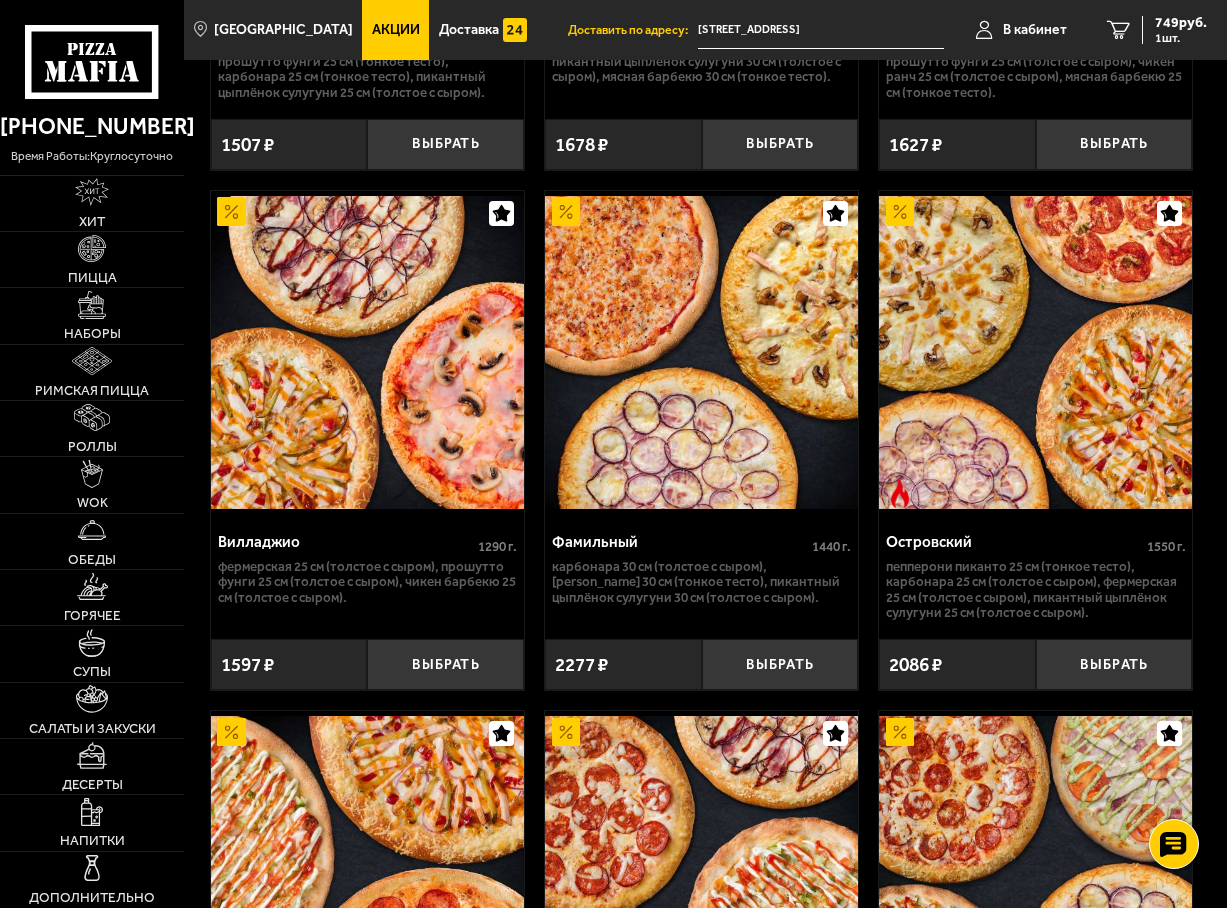 scroll, scrollTop: 2100, scrollLeft: 0, axis: vertical 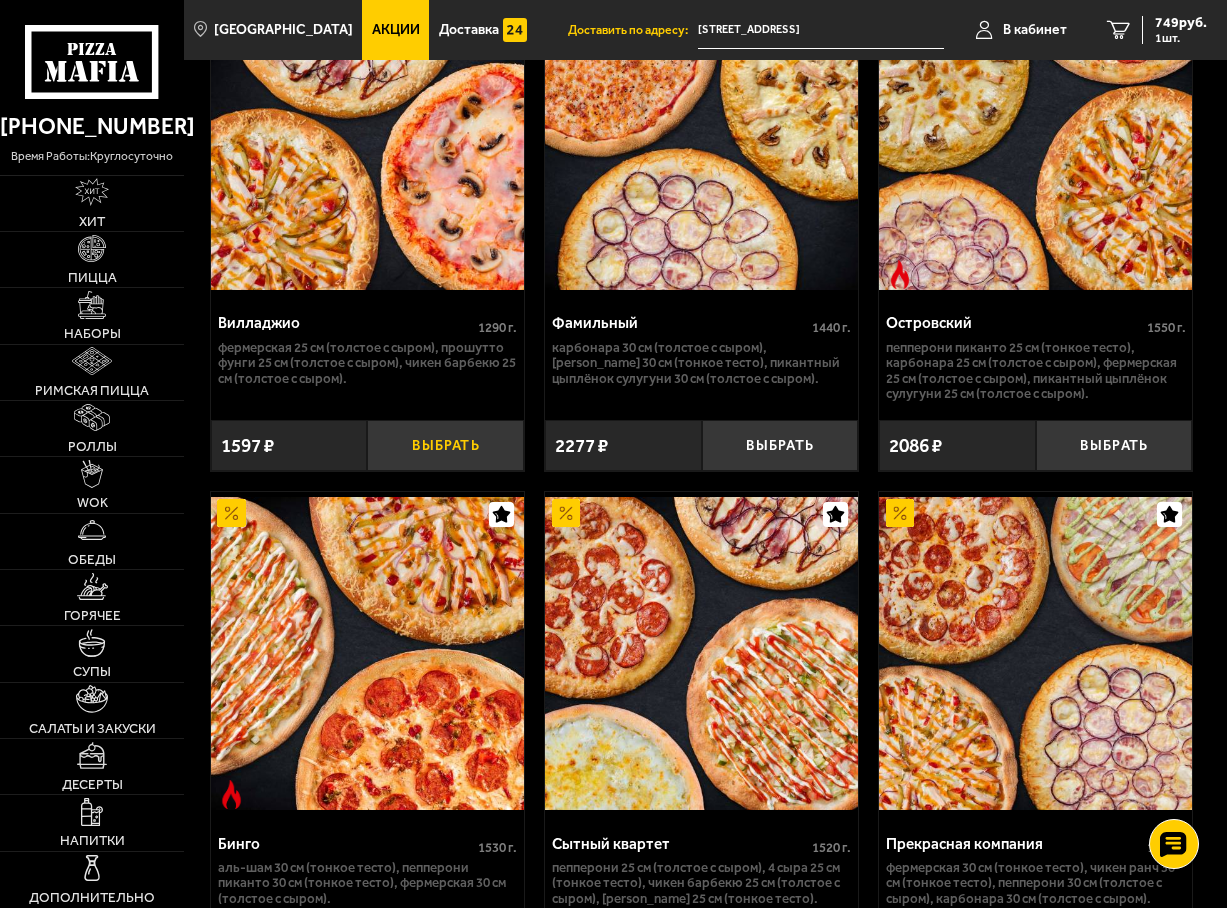 click on "Выбрать" at bounding box center (445, 445) 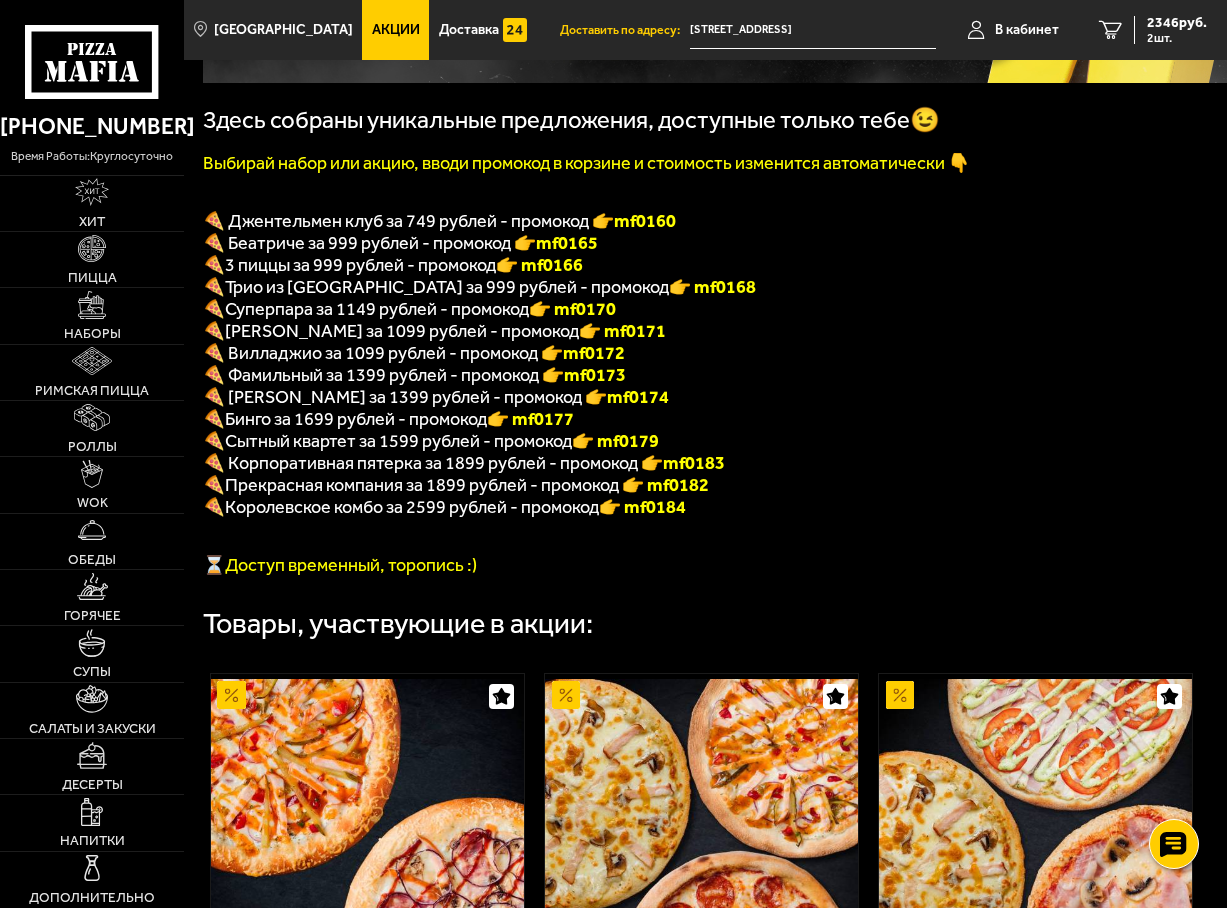 scroll, scrollTop: 200, scrollLeft: 0, axis: vertical 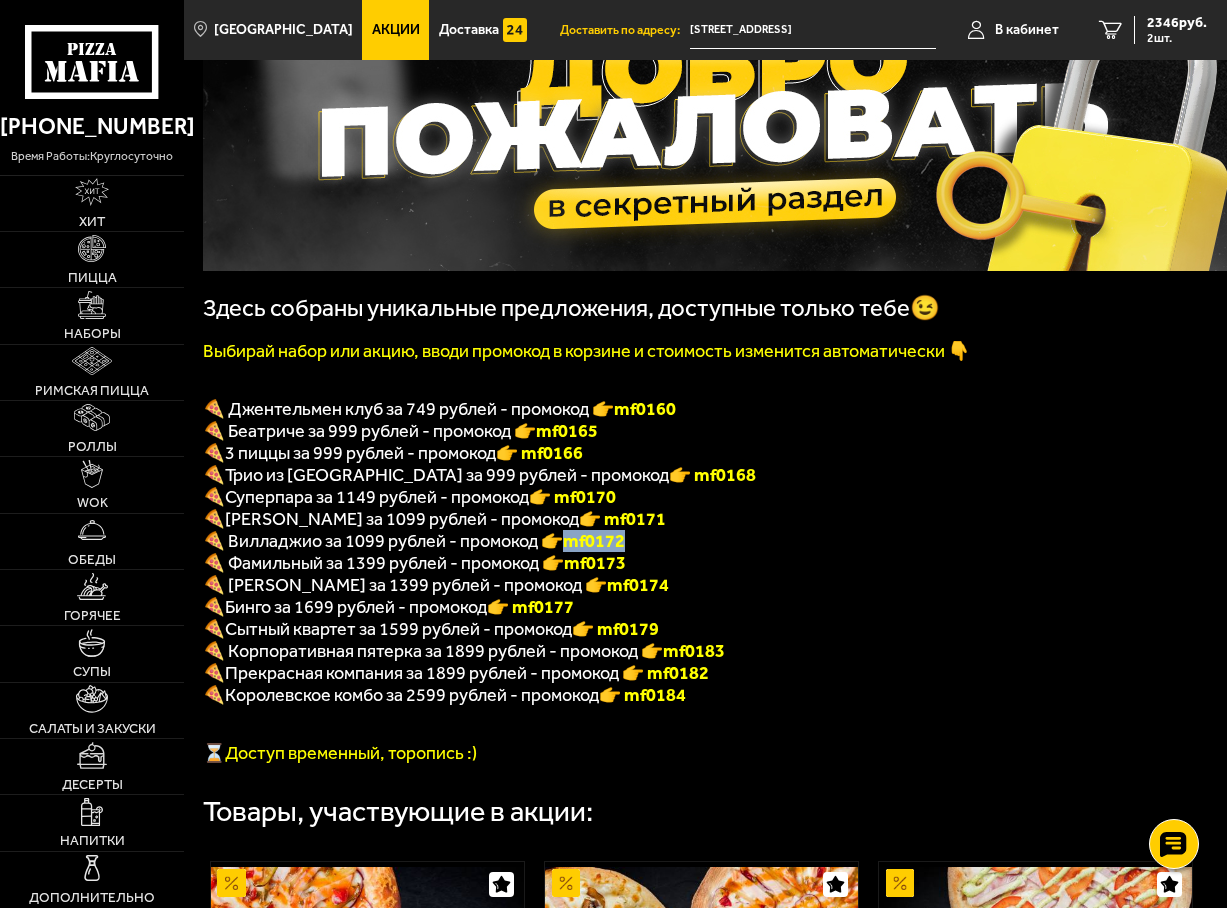 drag, startPoint x: 570, startPoint y: 554, endPoint x: 667, endPoint y: 548, distance: 97.18539 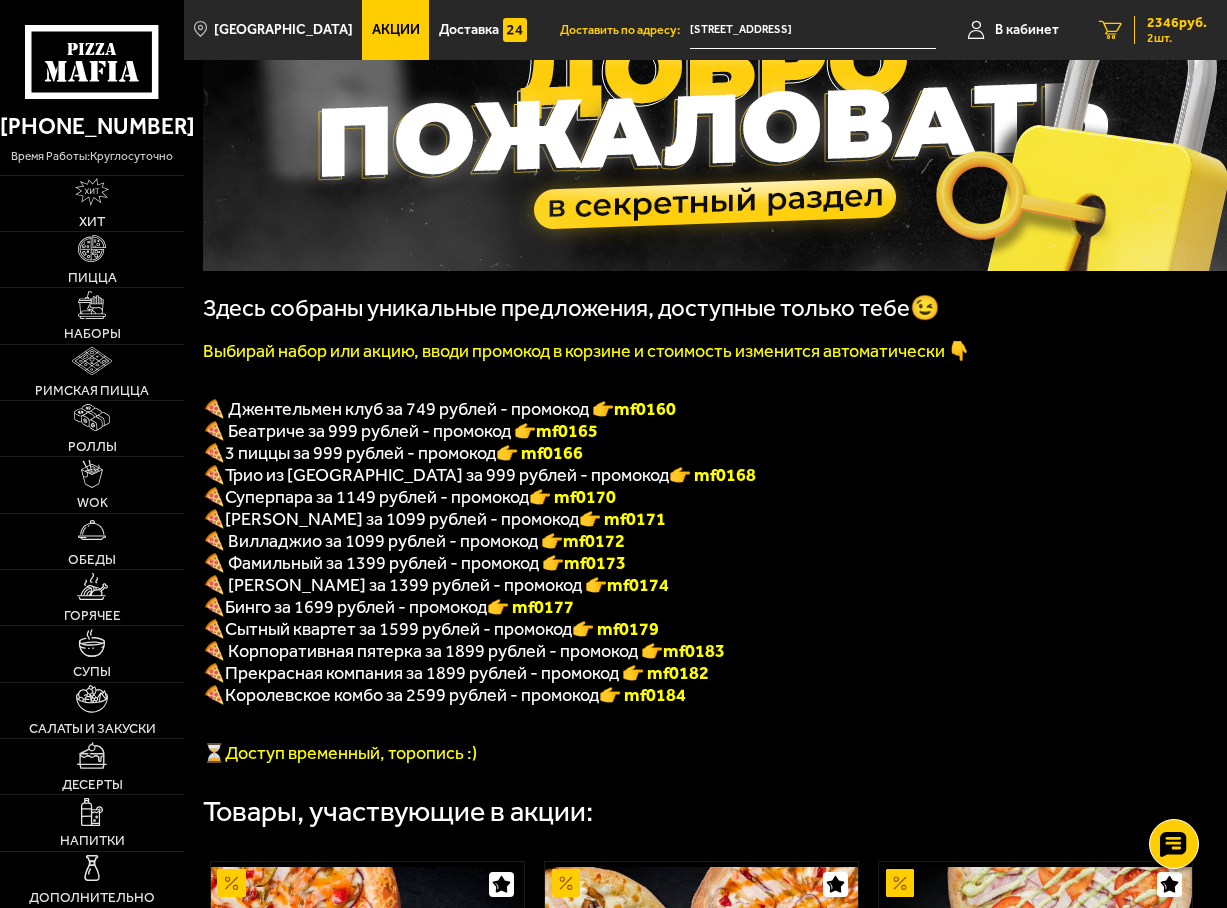 click on "2346  руб." at bounding box center [1177, 23] 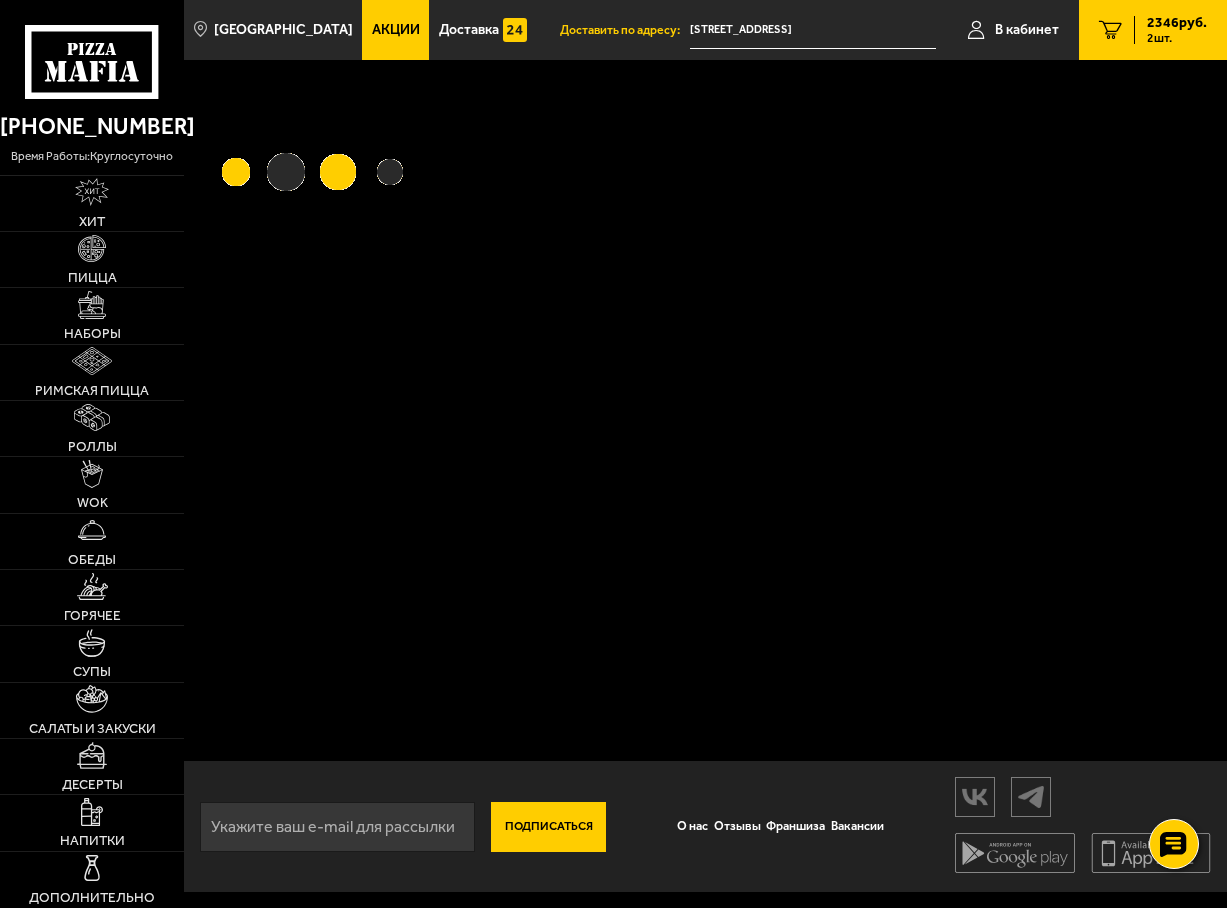 scroll, scrollTop: 0, scrollLeft: 0, axis: both 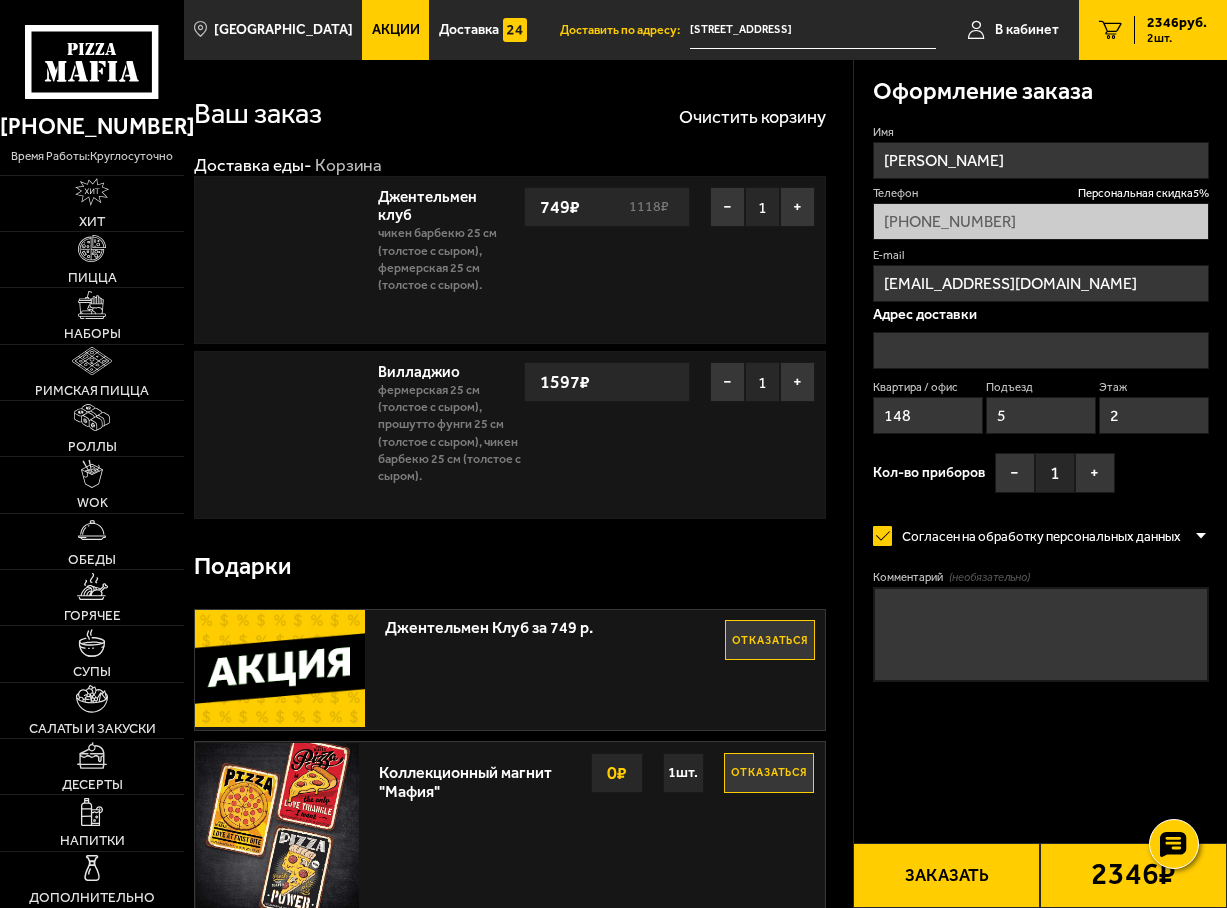 type on "[STREET_ADDRESS]" 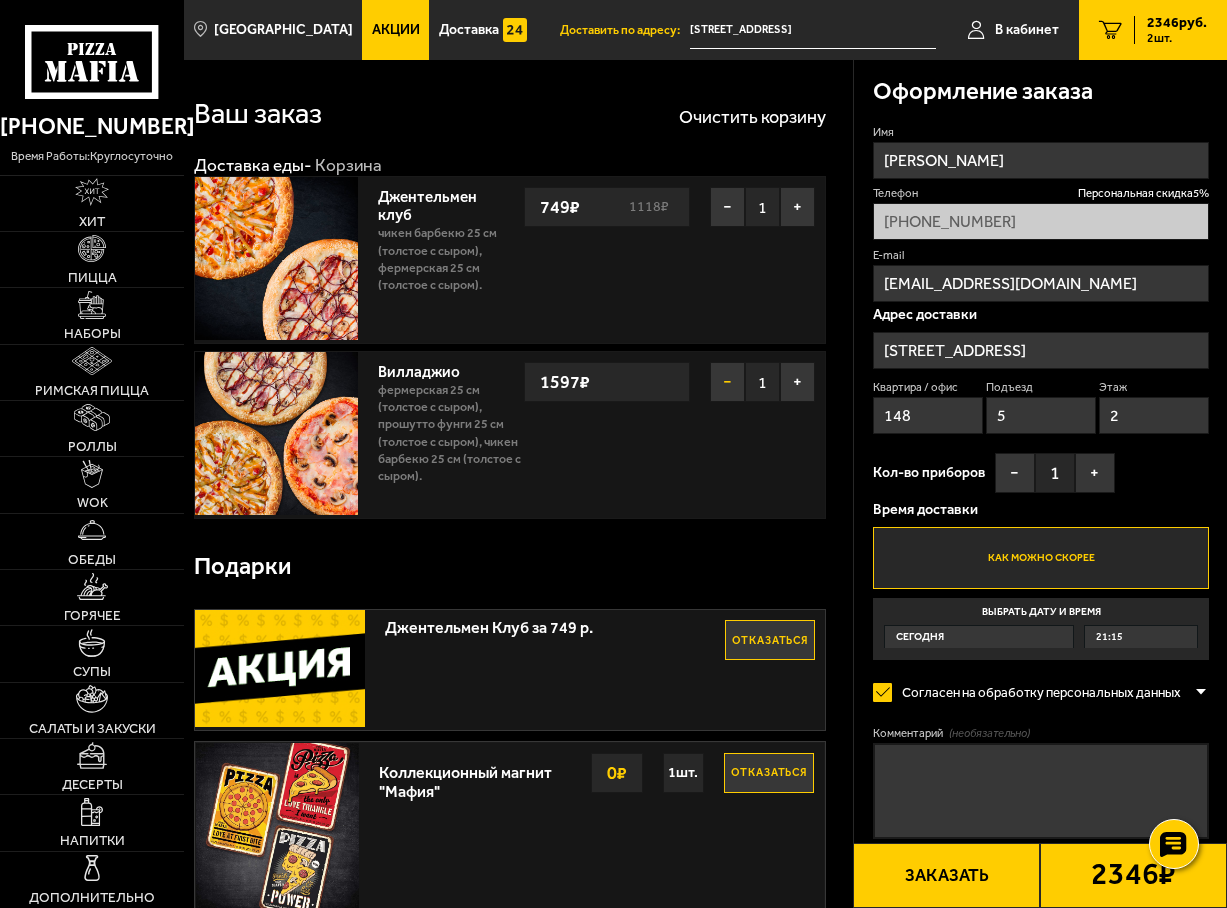 click on "−" at bounding box center [727, 382] 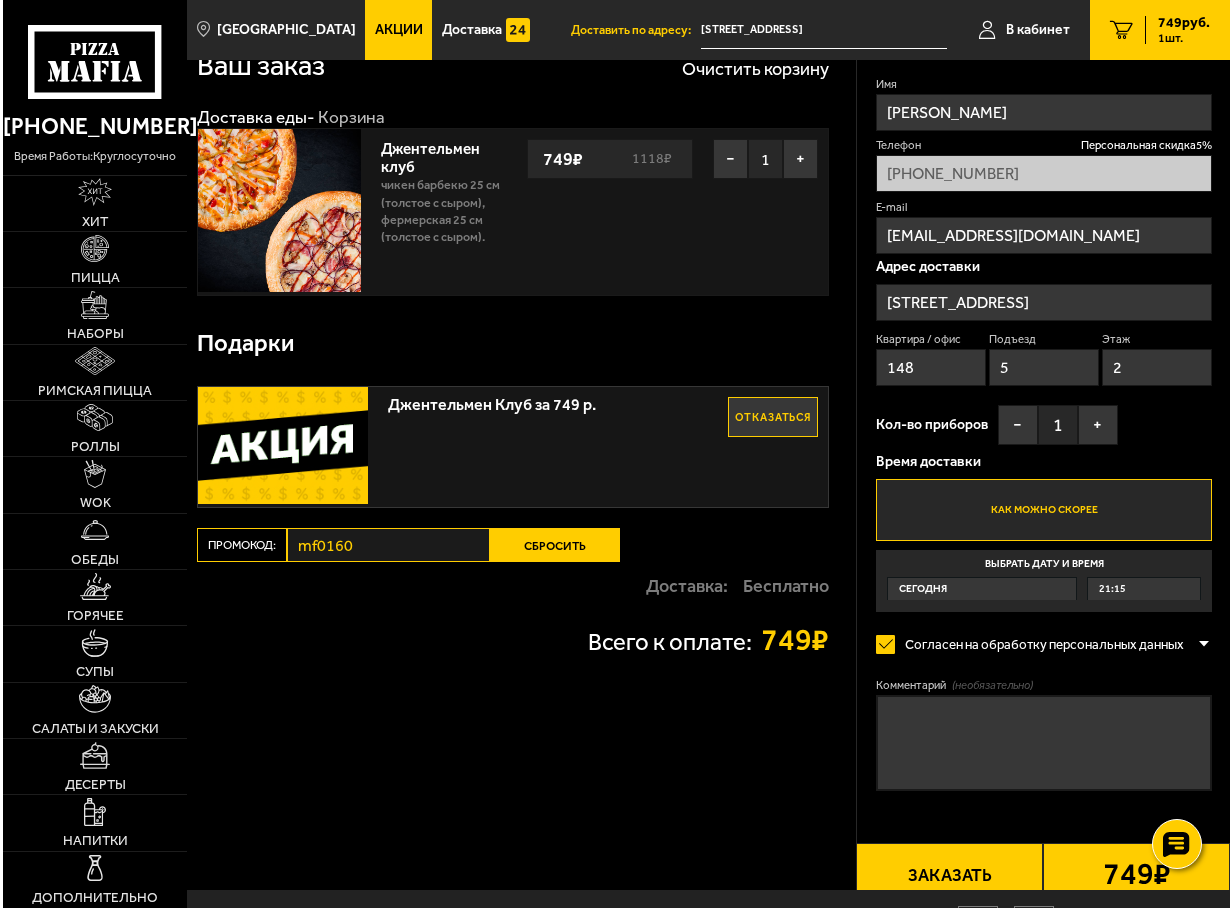 scroll, scrollTop: 180, scrollLeft: 0, axis: vertical 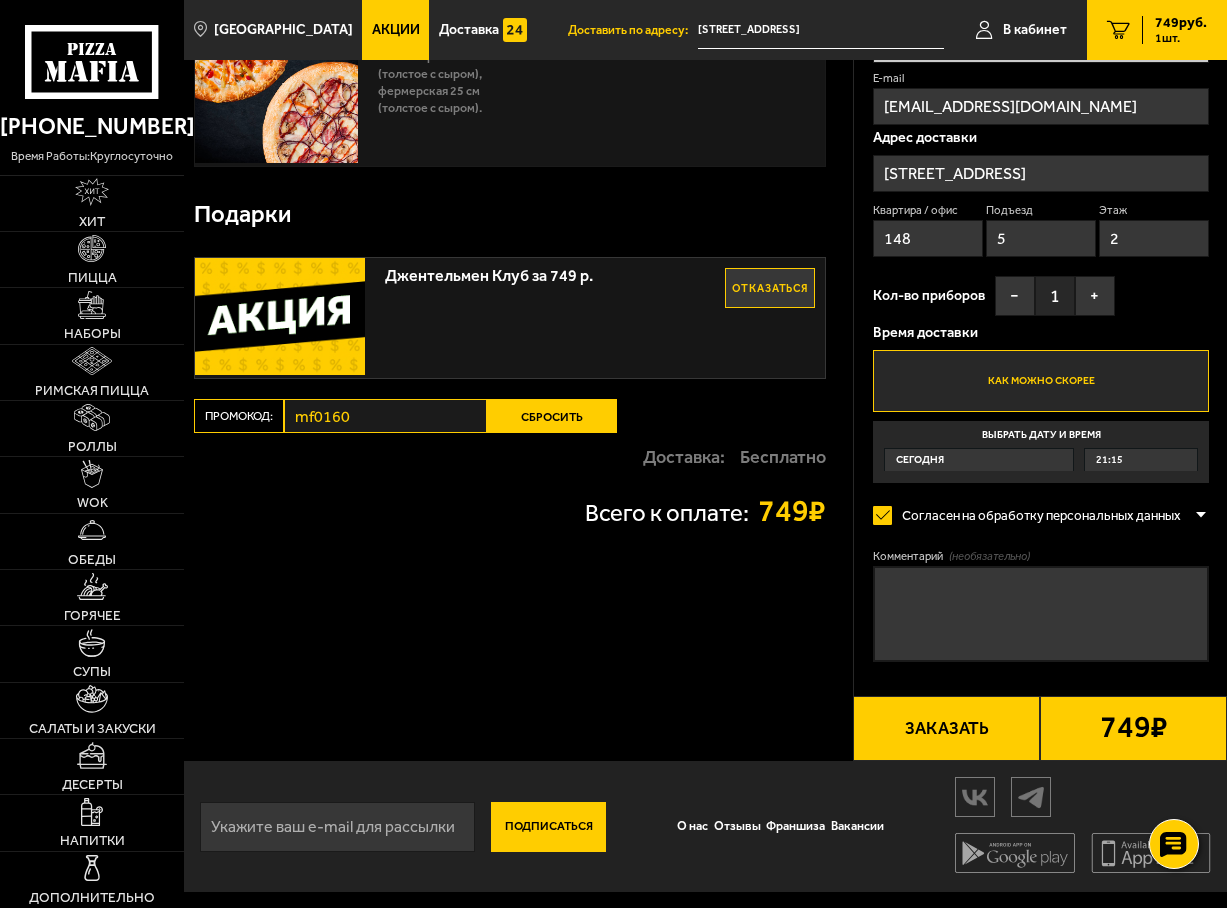 click on "Заказать" at bounding box center (946, 728) 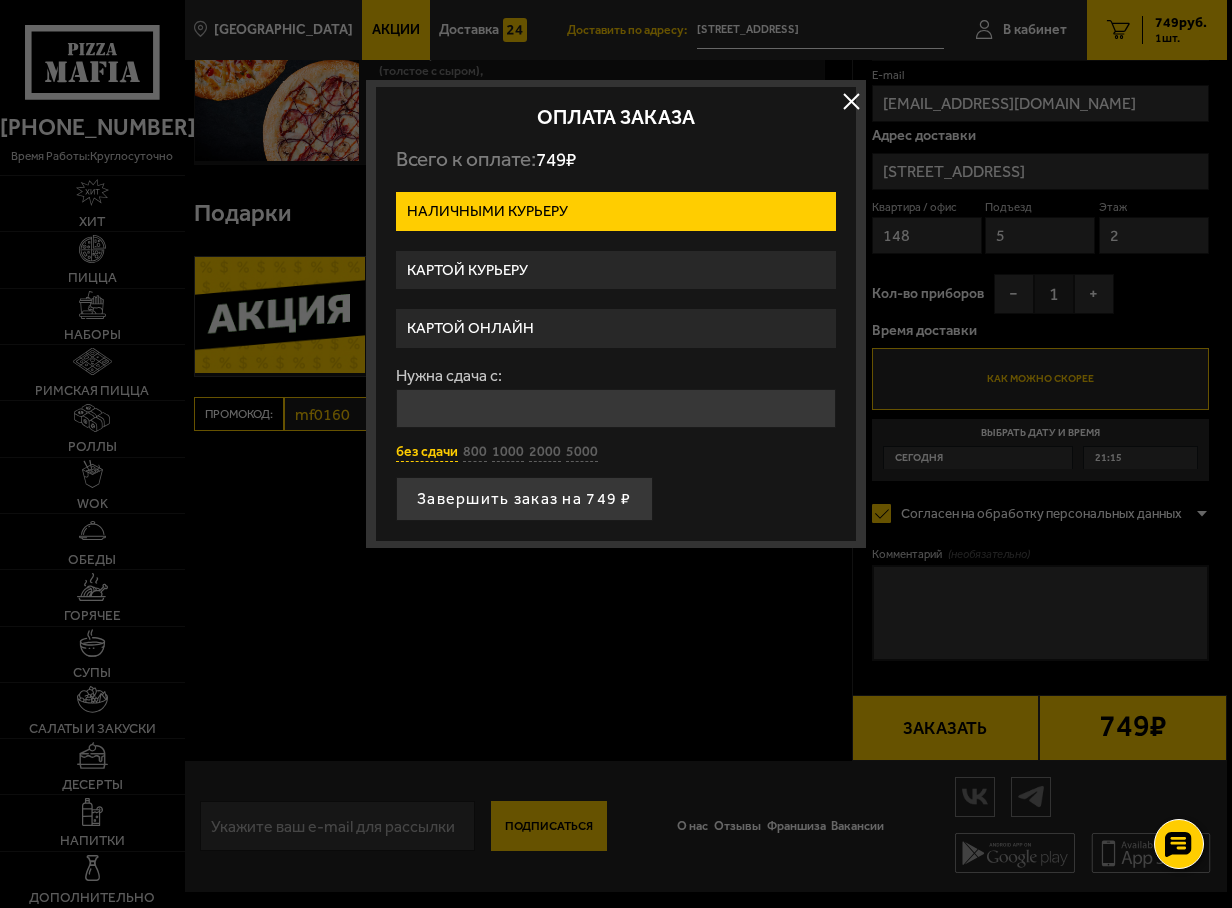click on "без сдачи" at bounding box center [427, 452] 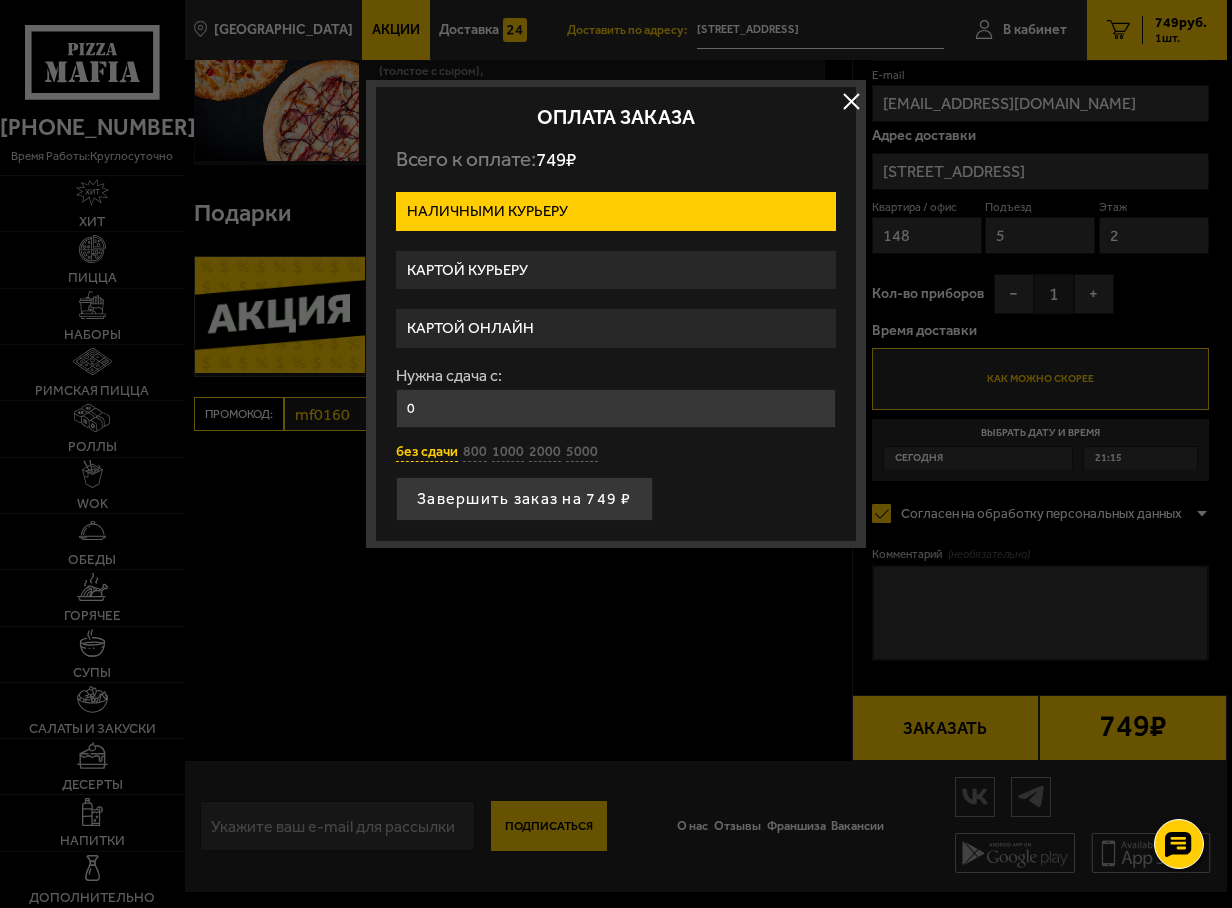 type on "0" 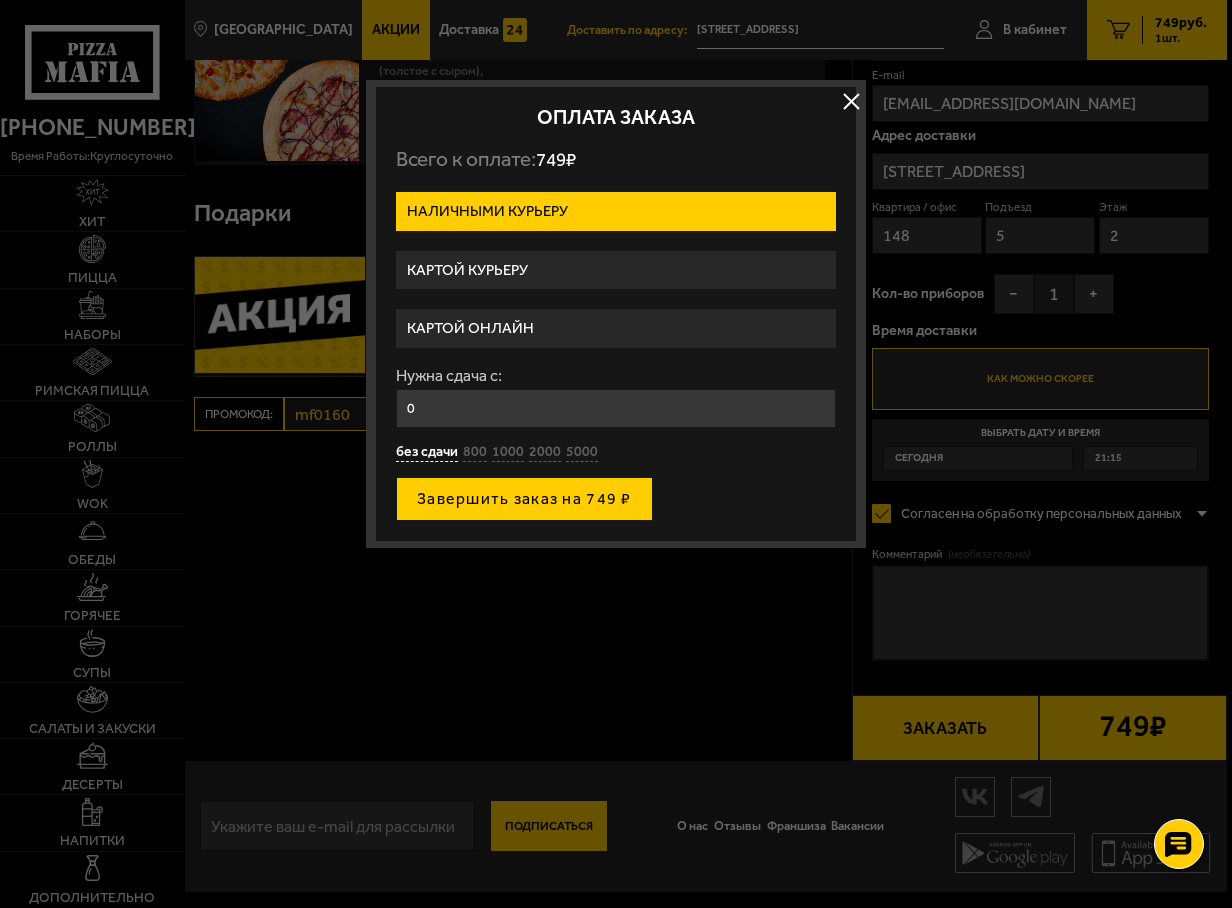 click on "Завершить заказ на 749 ₽" at bounding box center (524, 499) 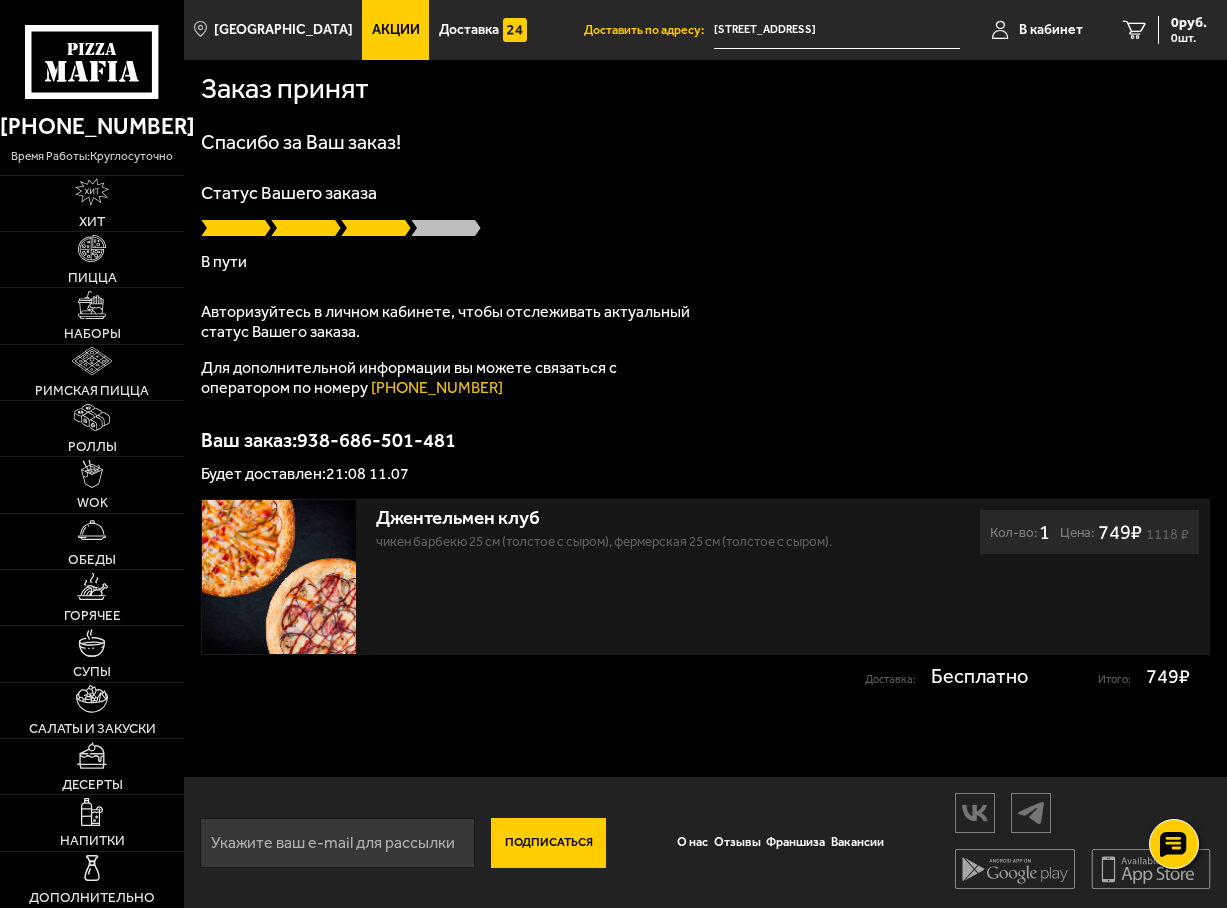 scroll, scrollTop: 16, scrollLeft: 0, axis: vertical 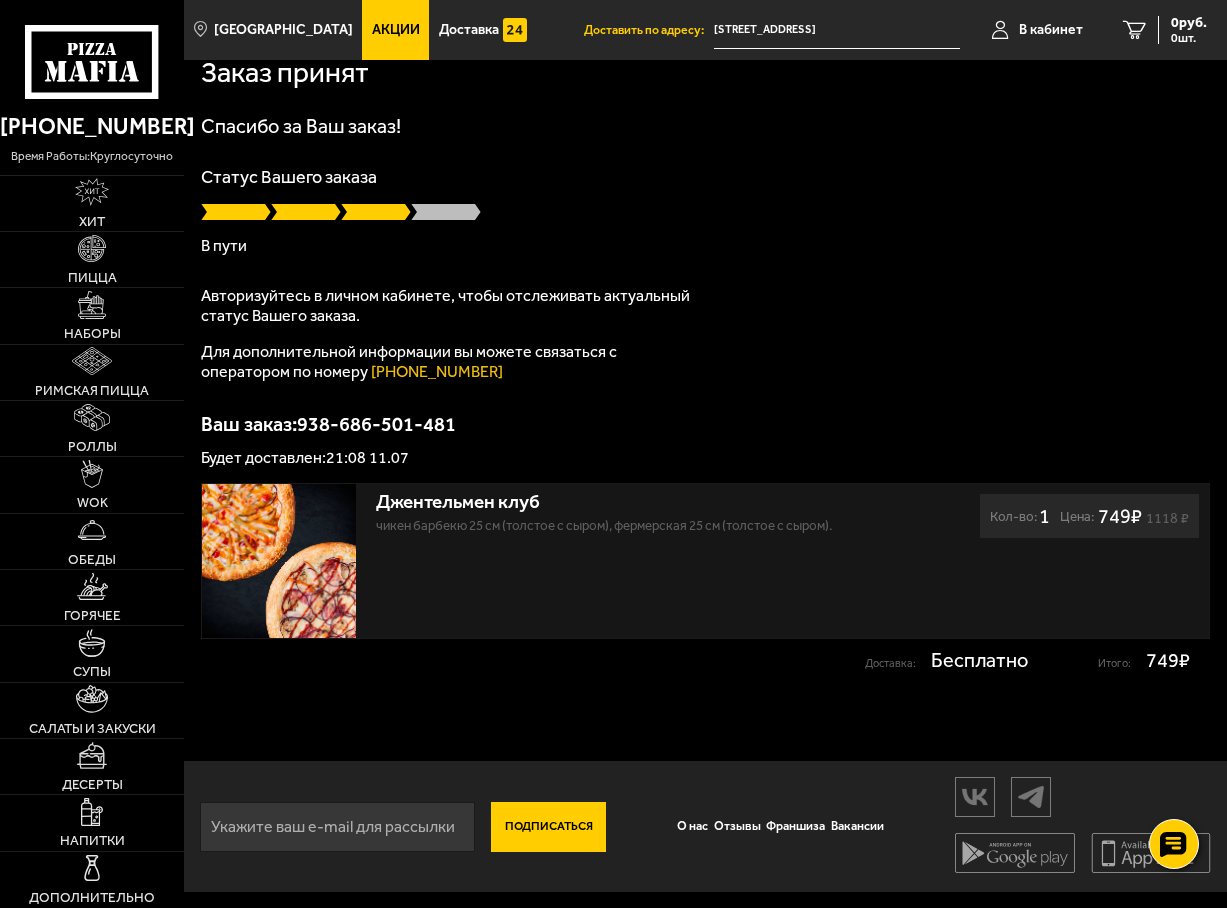 drag, startPoint x: 1226, startPoint y: 252, endPoint x: 1231, endPoint y: 233, distance: 19.646883 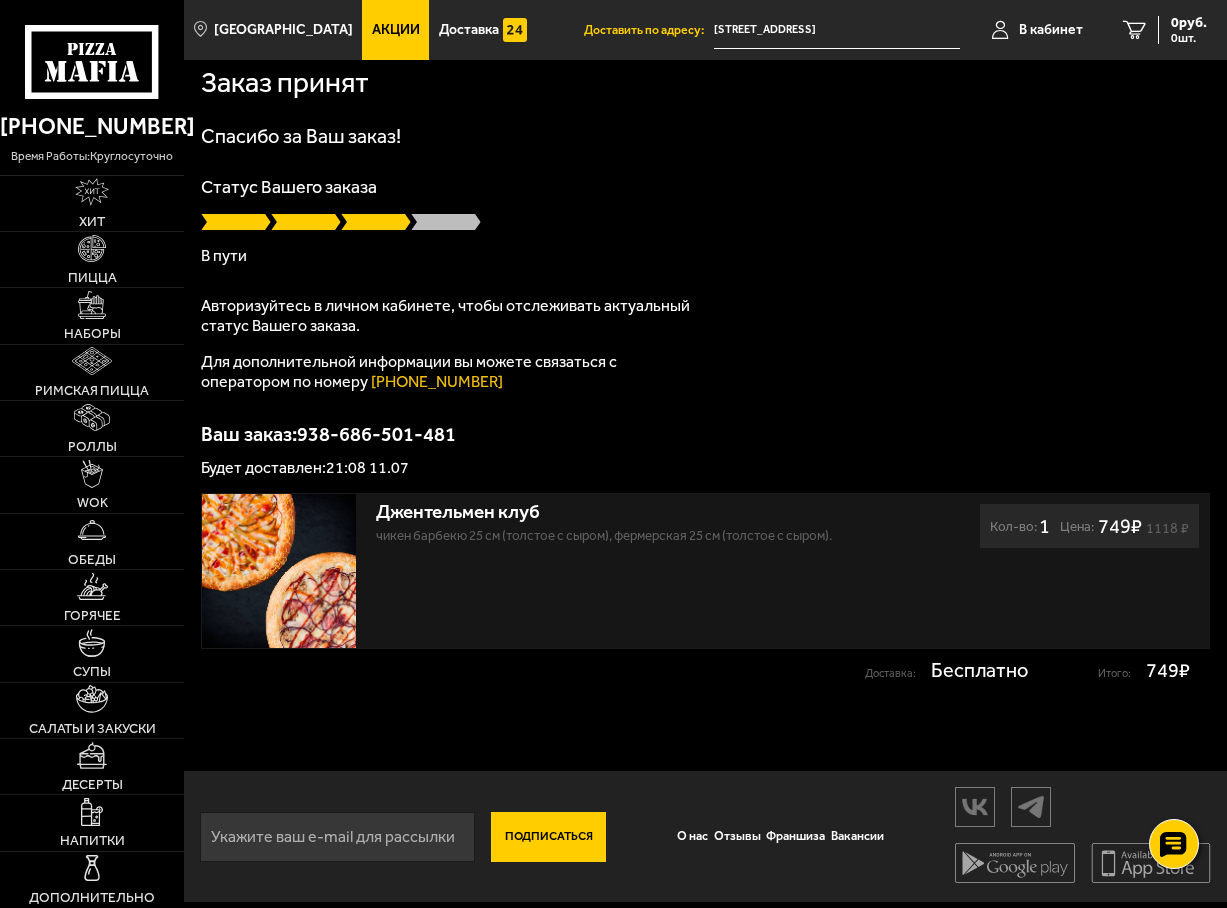 scroll, scrollTop: 0, scrollLeft: 0, axis: both 